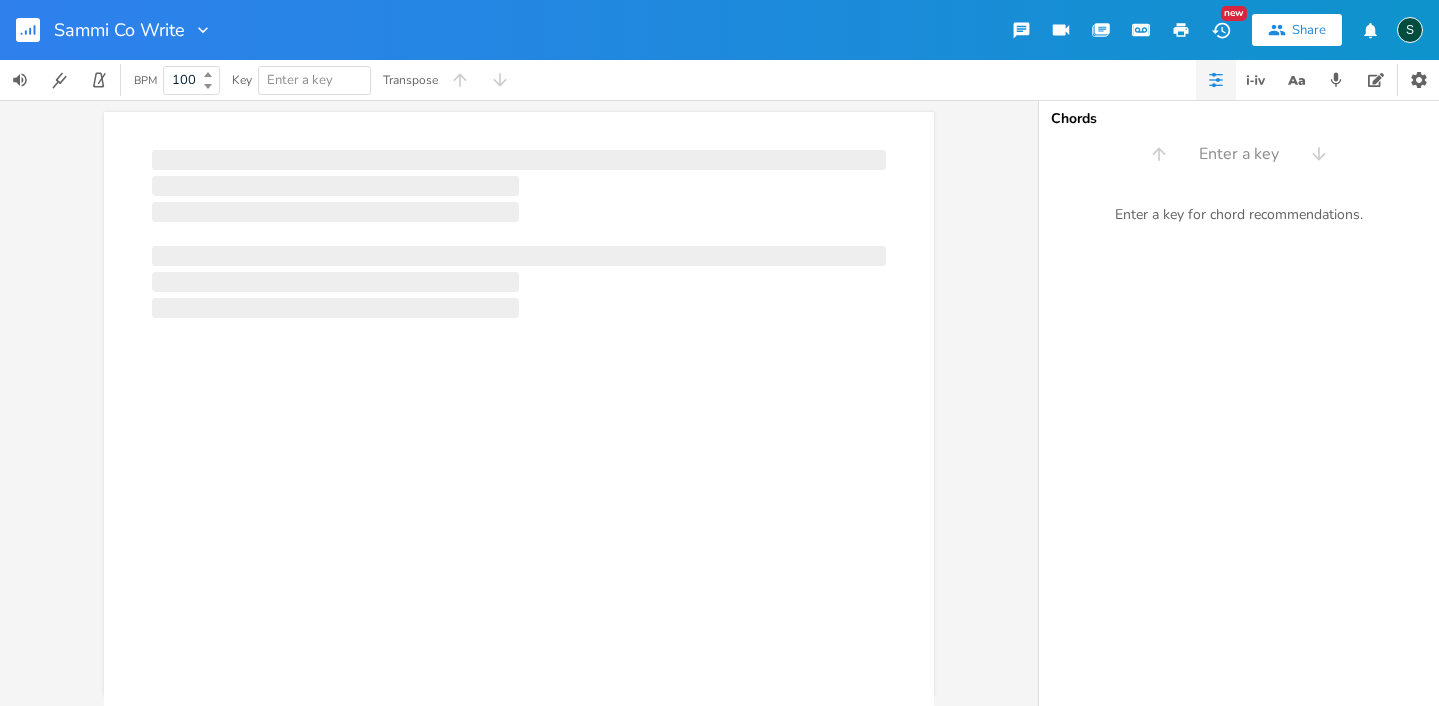 scroll, scrollTop: 0, scrollLeft: 0, axis: both 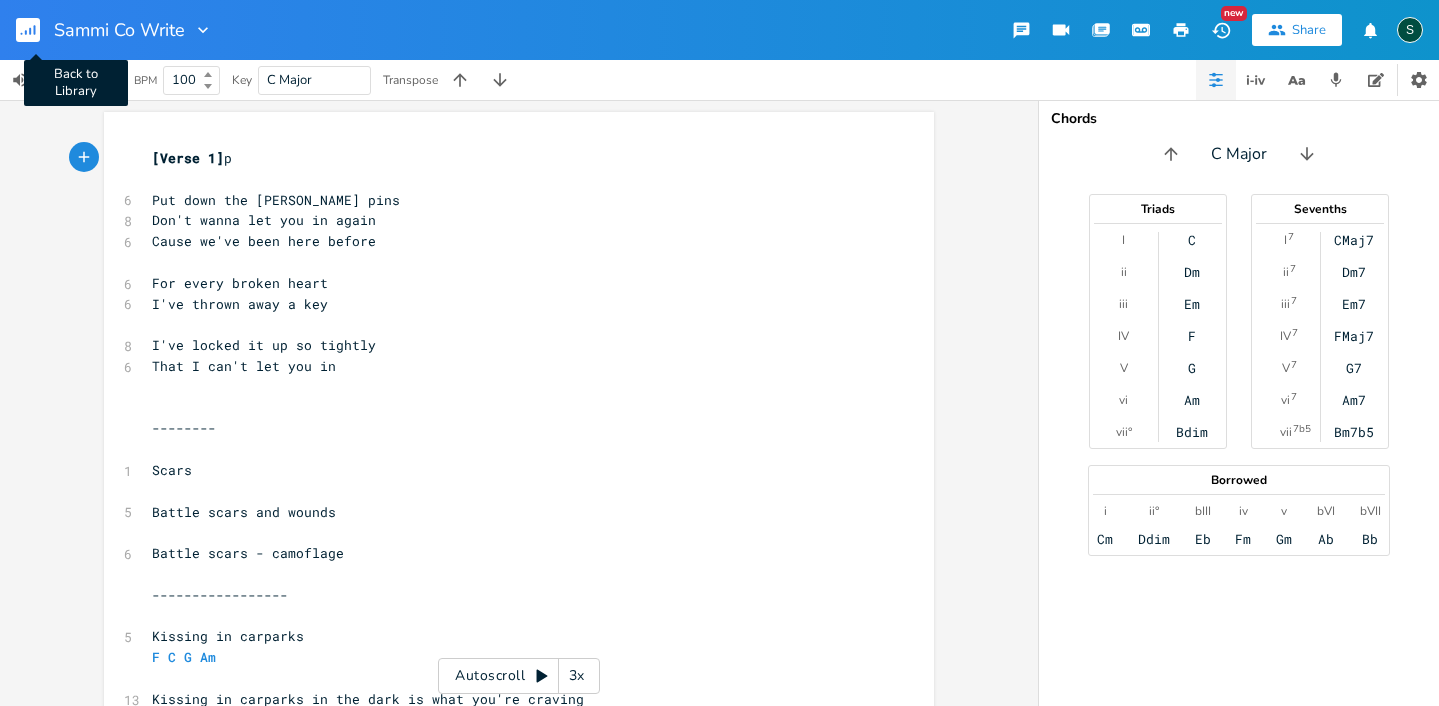 click 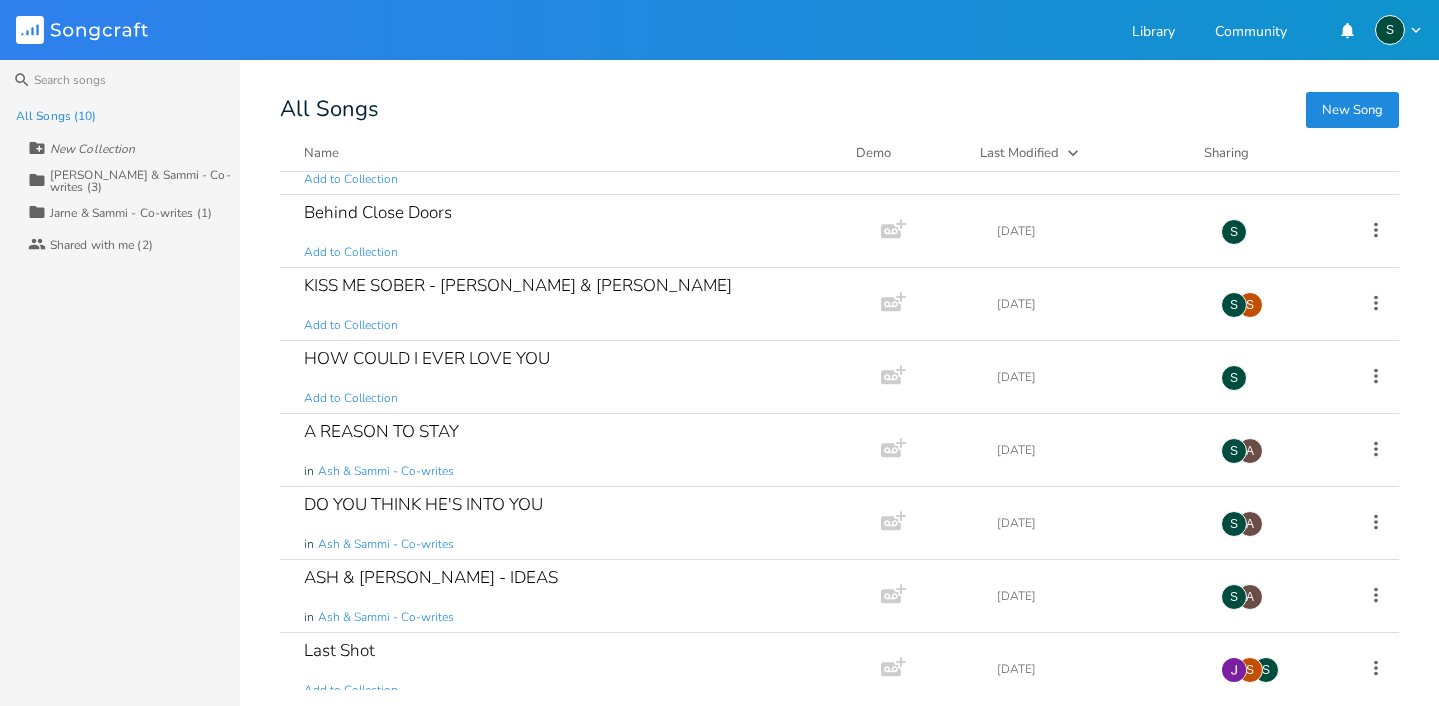 scroll, scrollTop: 0, scrollLeft: 0, axis: both 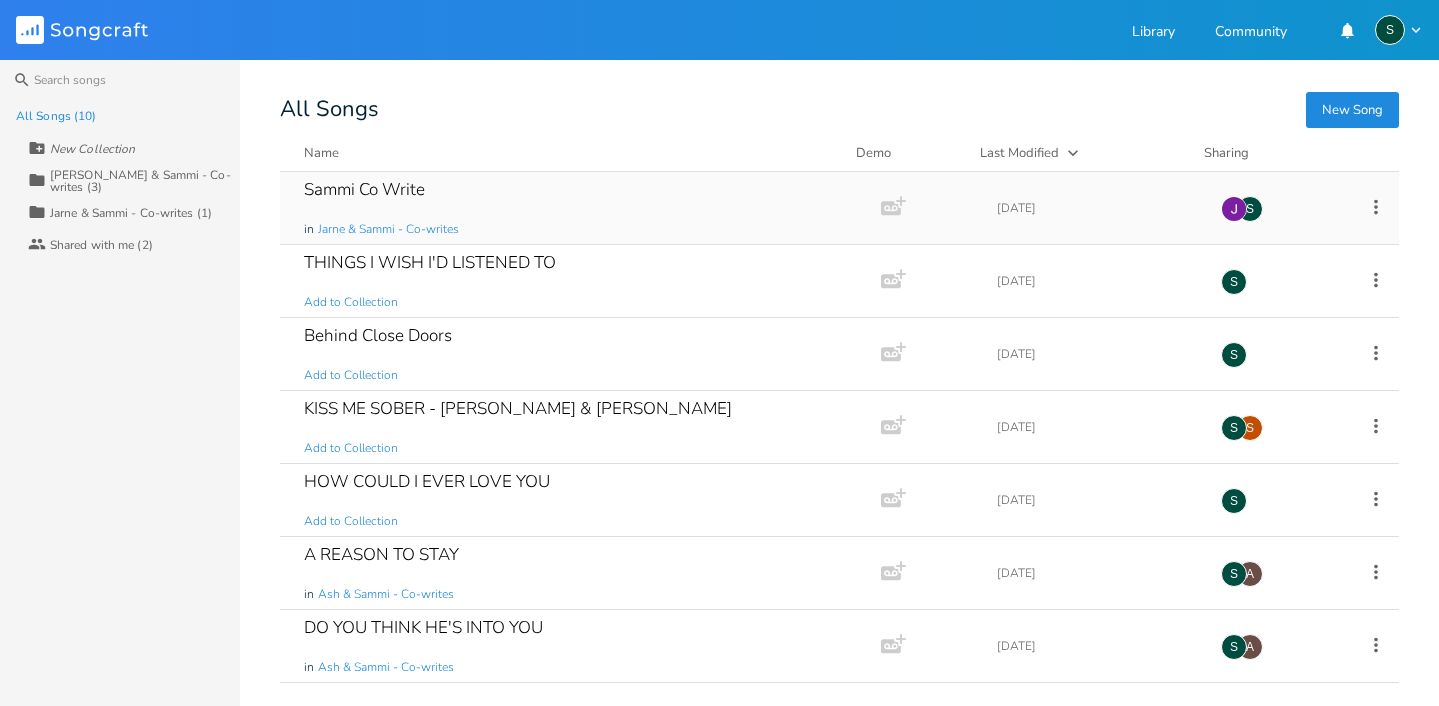 click 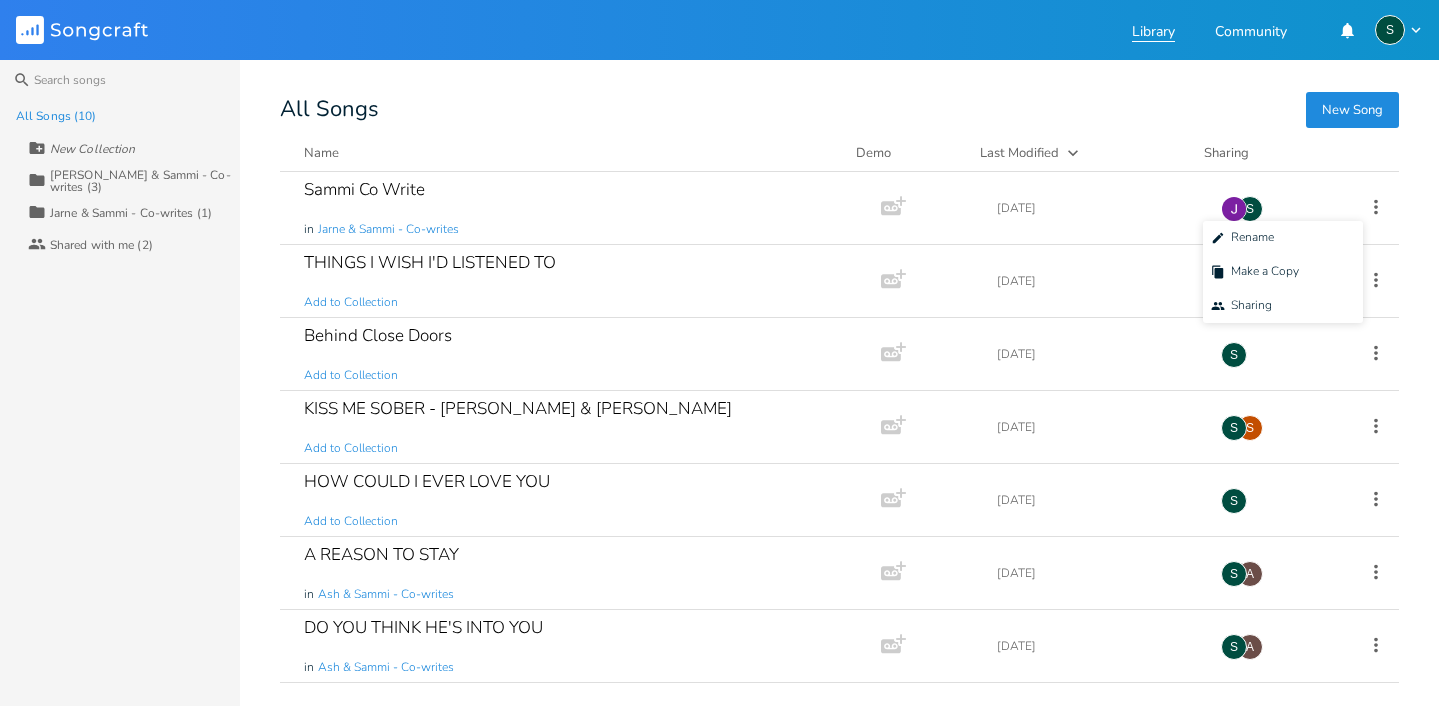 click on "Library" at bounding box center (1153, 33) 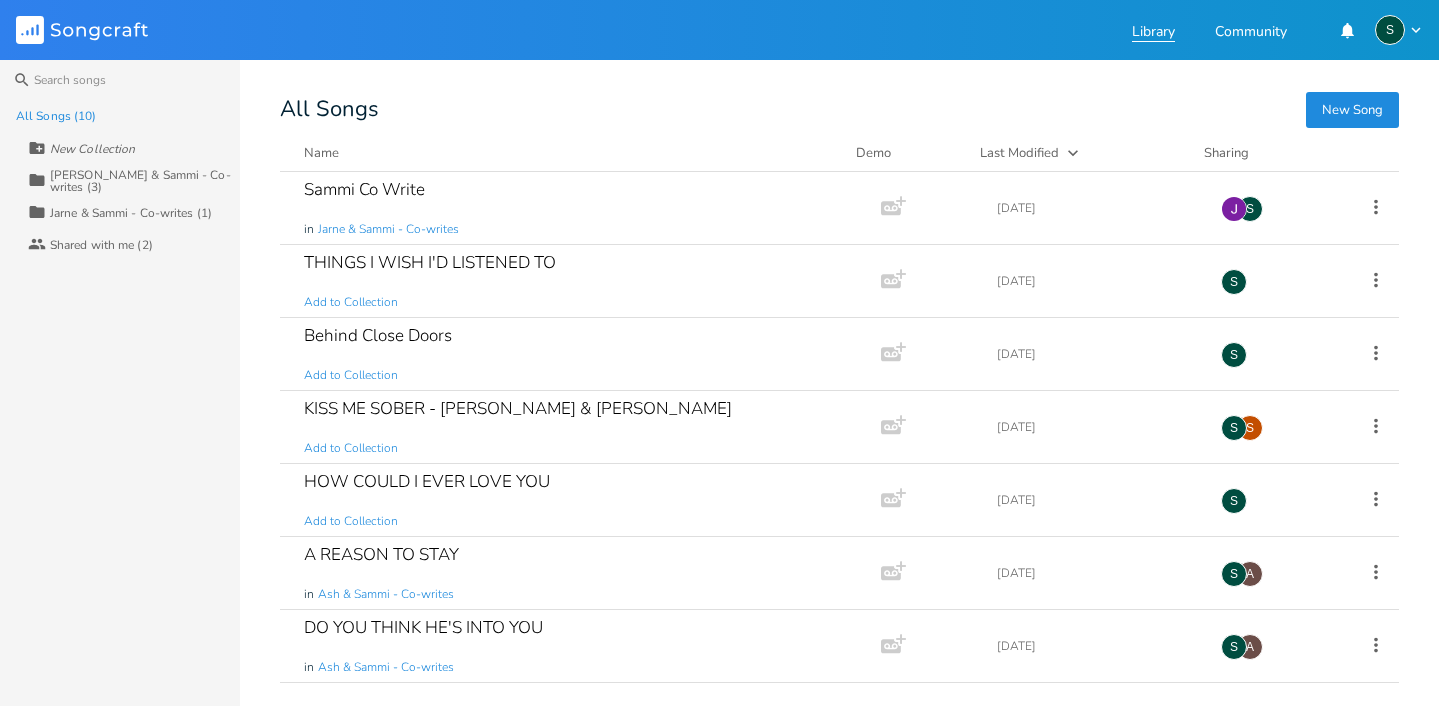click on "Library" at bounding box center (1153, 33) 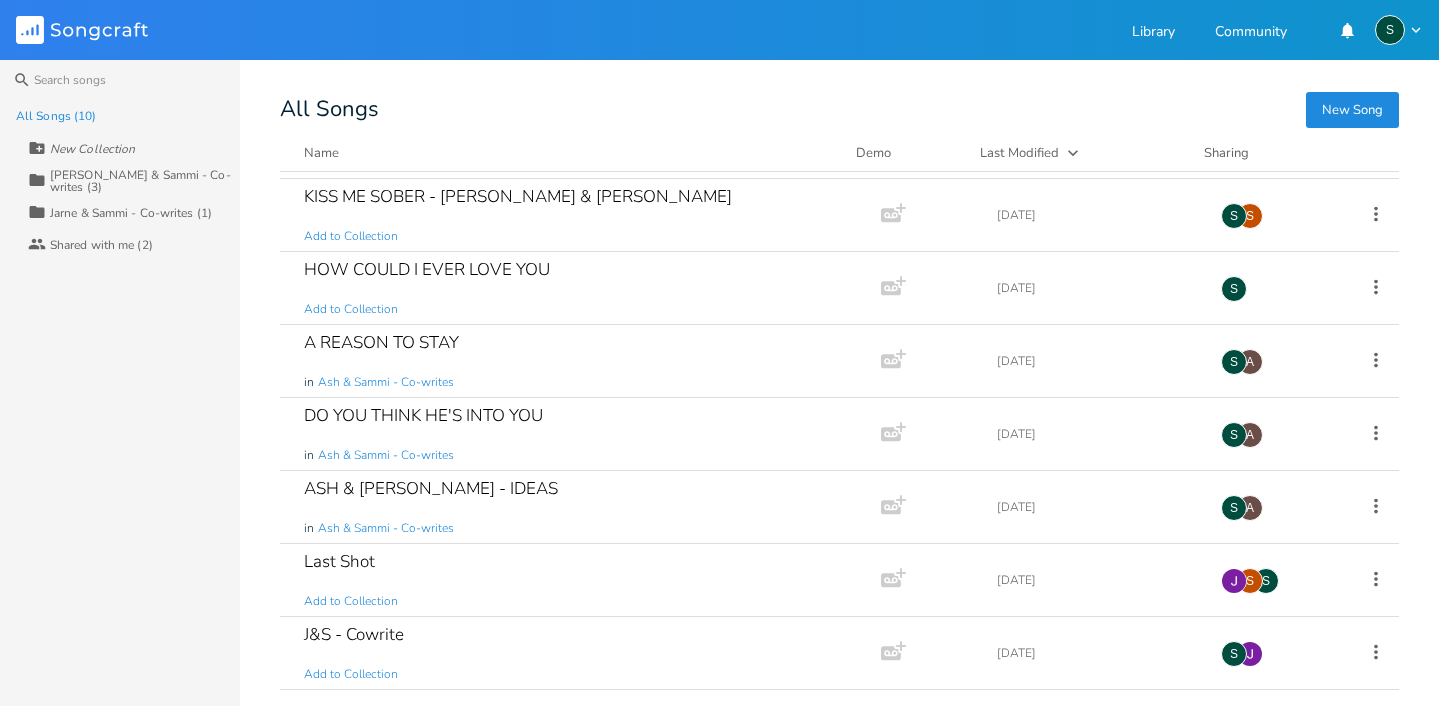 scroll, scrollTop: 0, scrollLeft: 0, axis: both 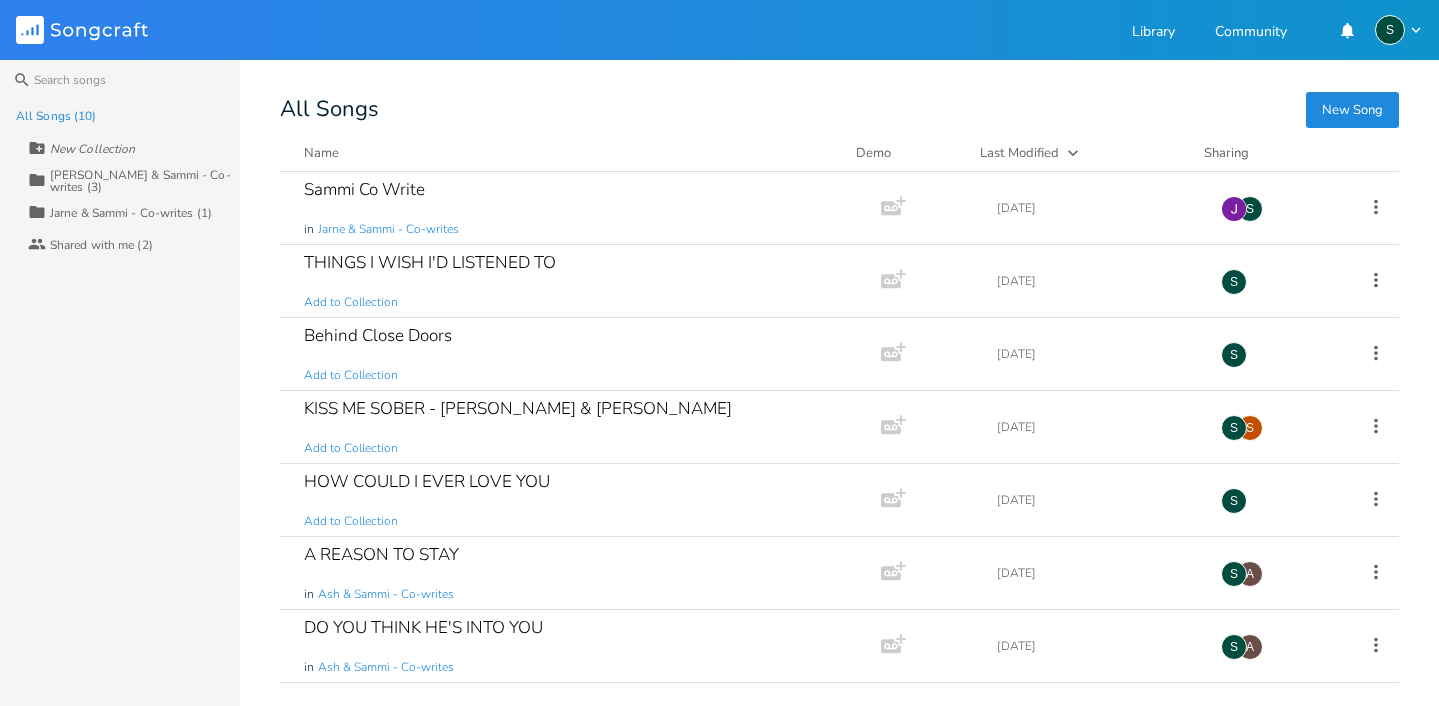 click on "S" at bounding box center (1399, 30) 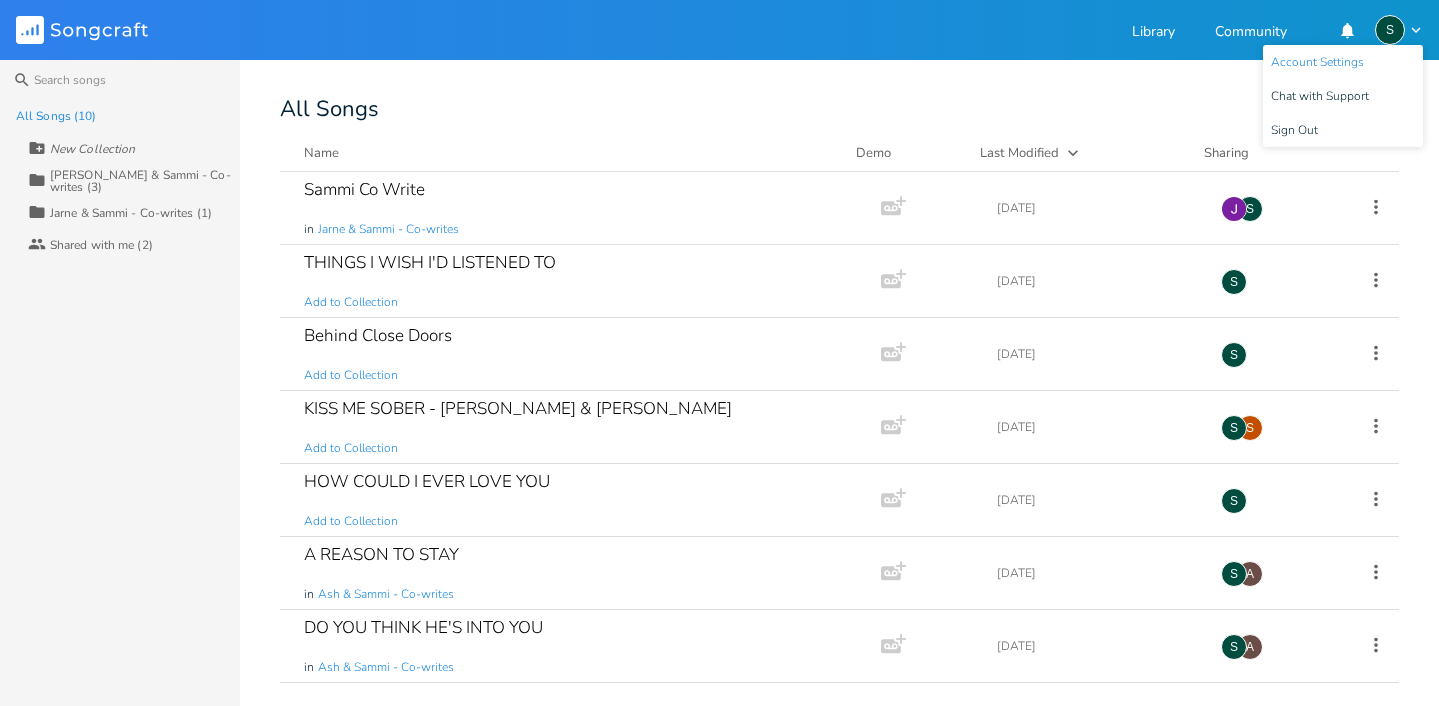 click on "Account Settings" at bounding box center (1317, 62) 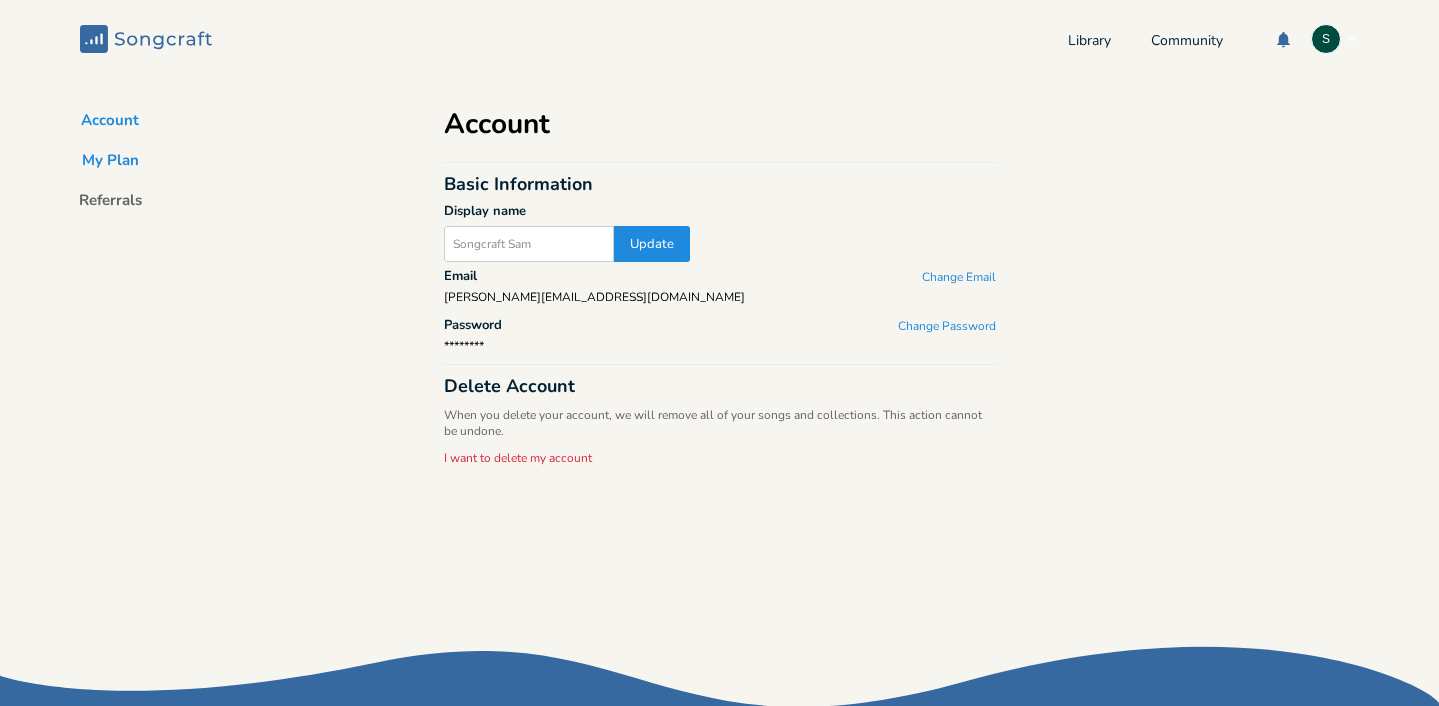 click on "My Plan" at bounding box center [110, 164] 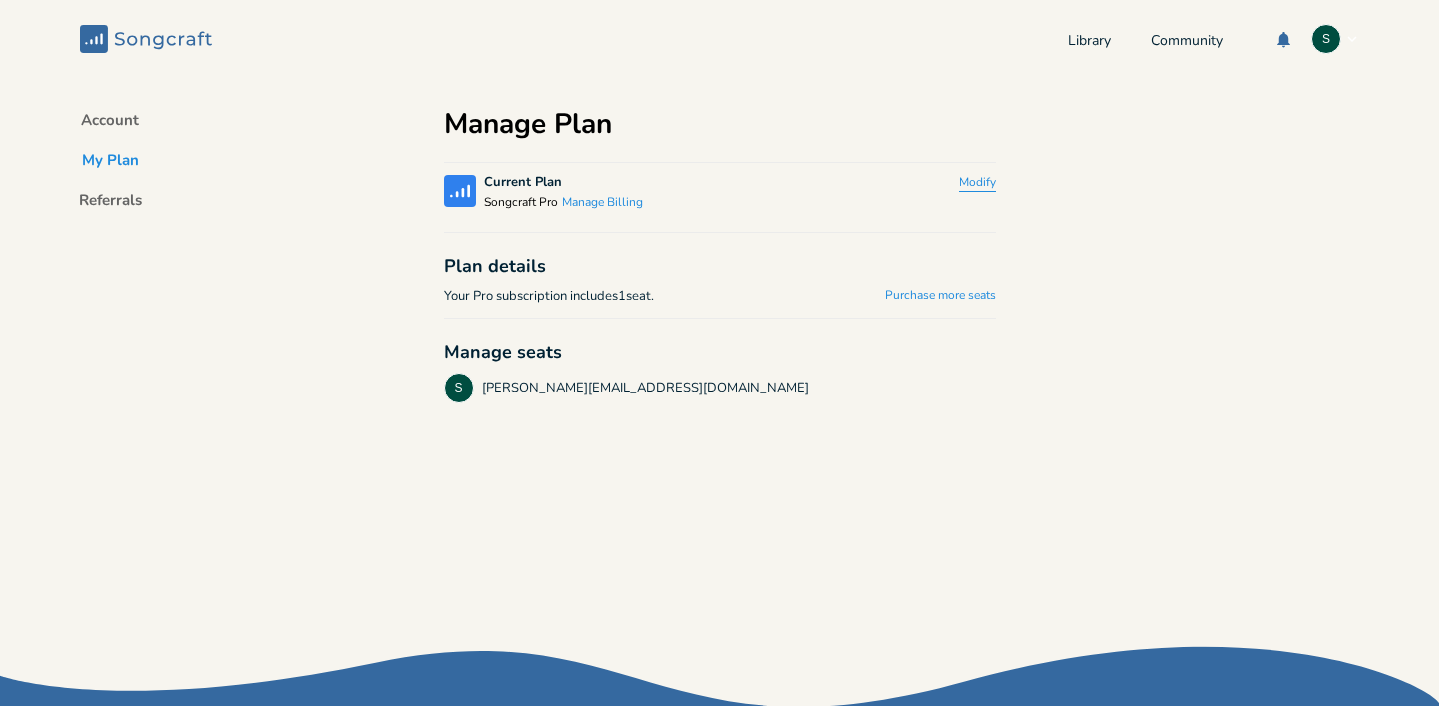 click on "Modify" at bounding box center [977, 183] 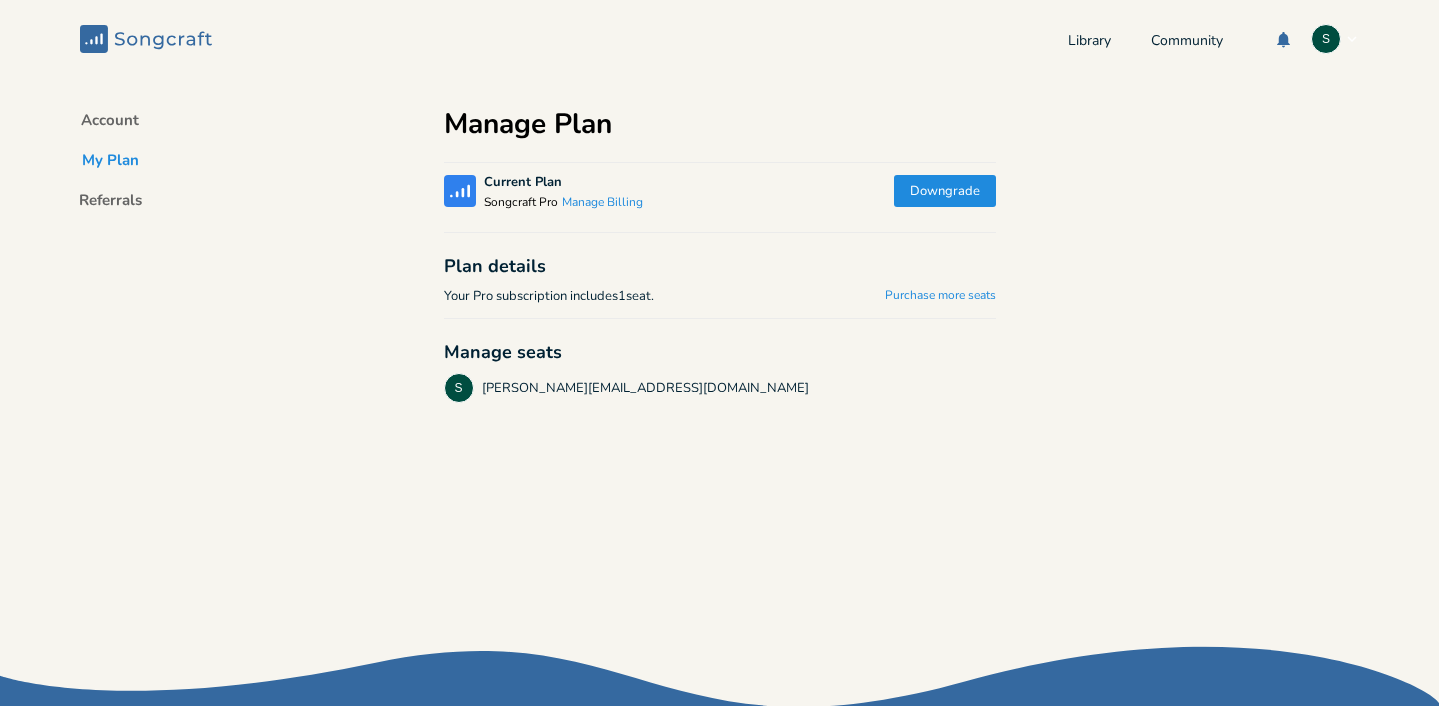 click on "Downgrade" at bounding box center (945, 191) 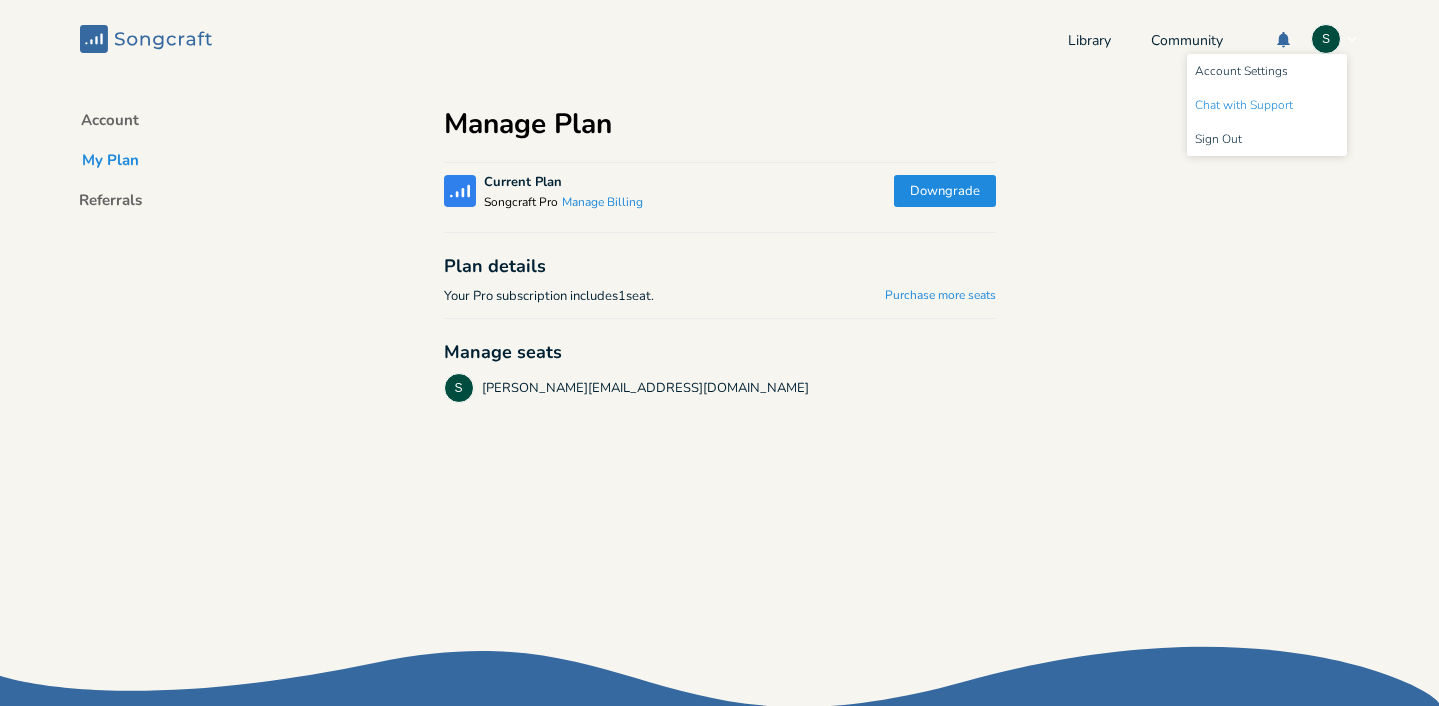 click on "Chat with Support" at bounding box center [1244, 105] 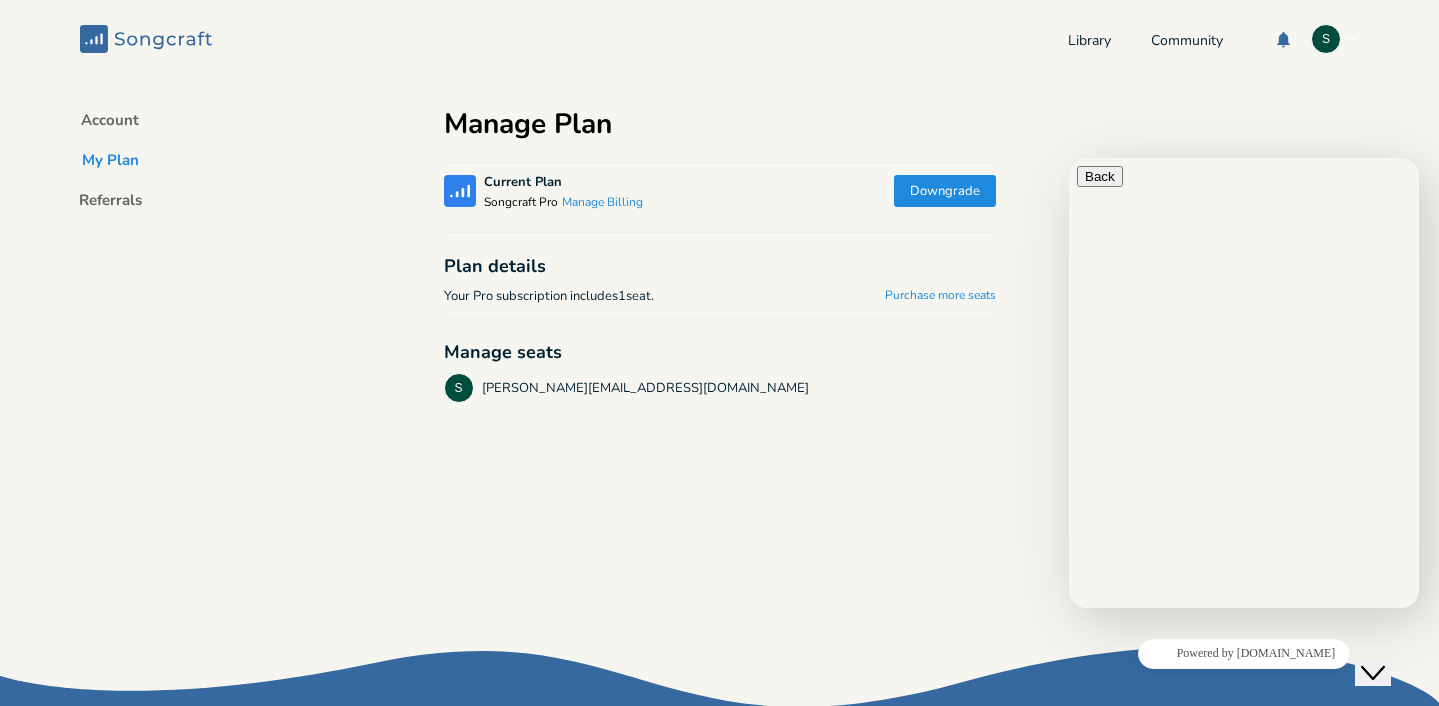 type on "[PERSON_NAME]" 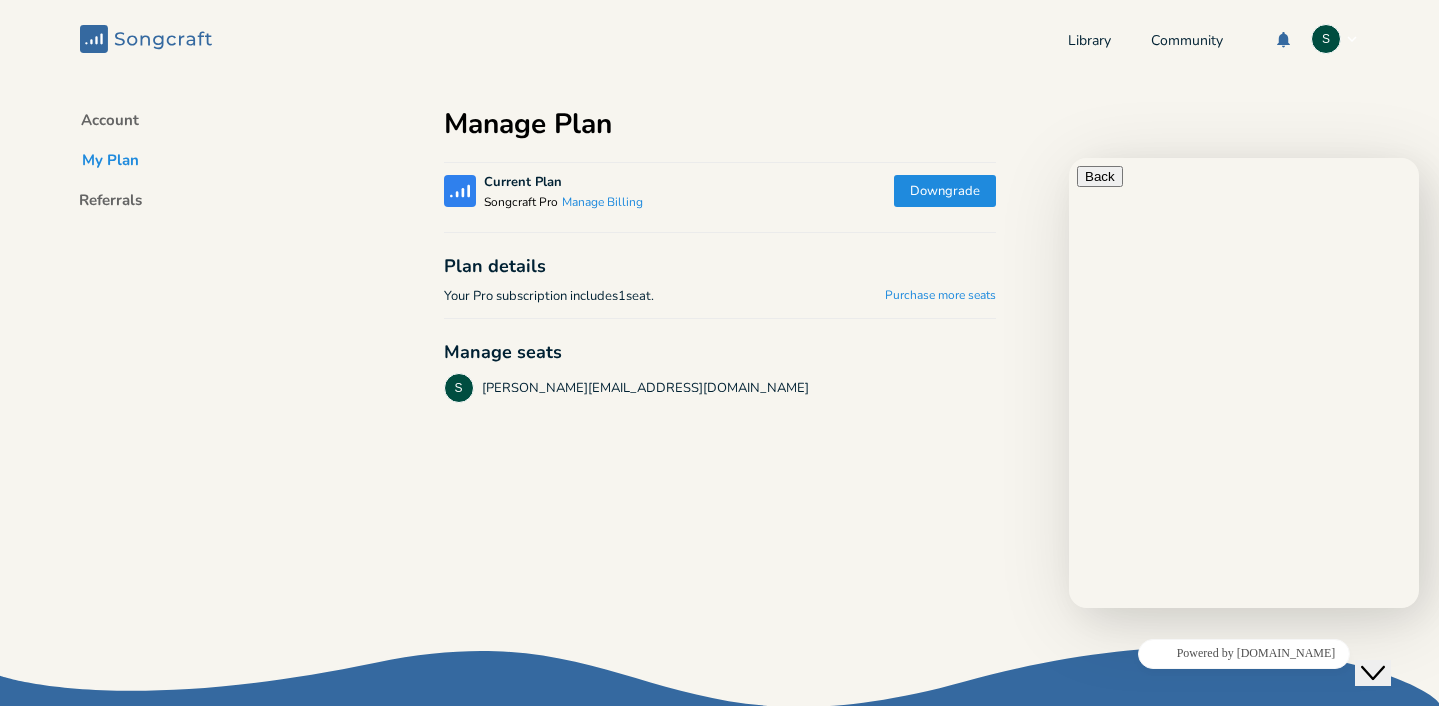 type on "[PERSON_NAME][EMAIL_ADDRESS][DOMAIN_NAME]" 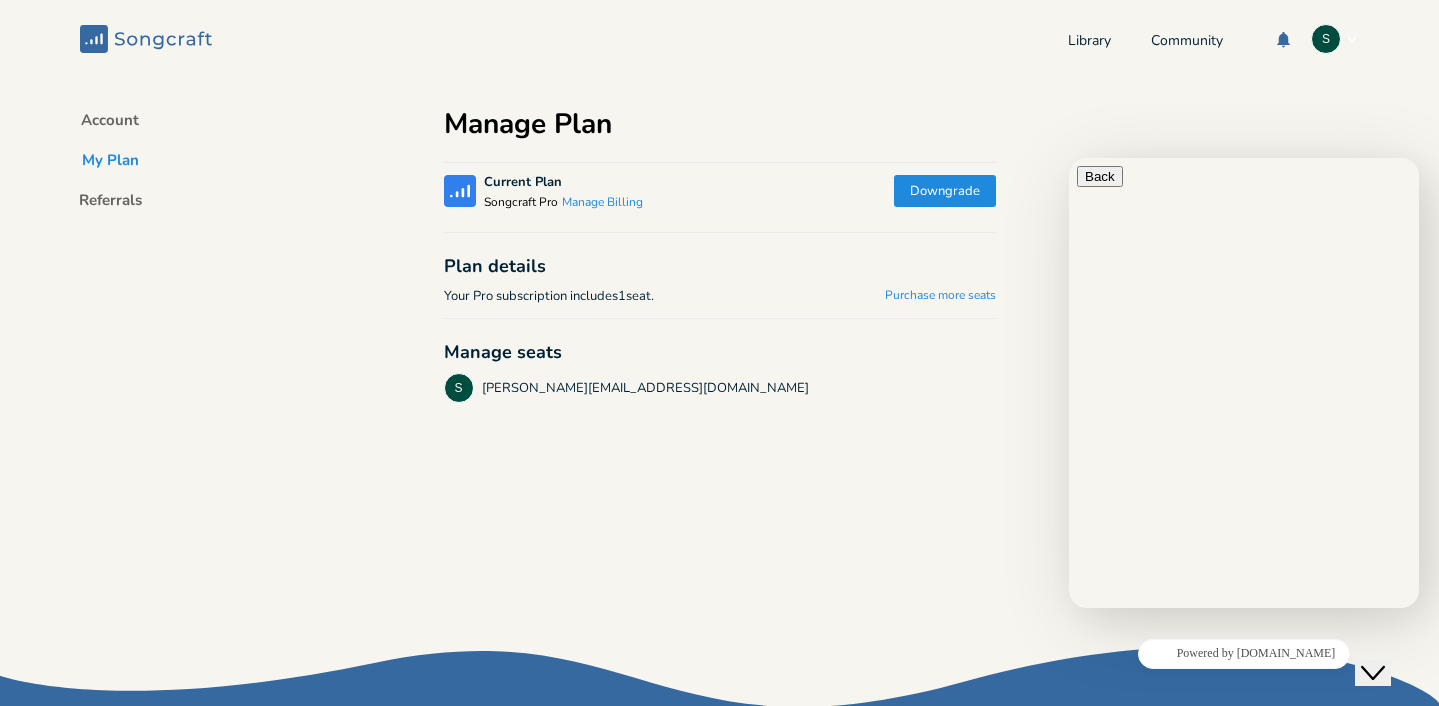 click on "Submit" at bounding box center (1105, 892) 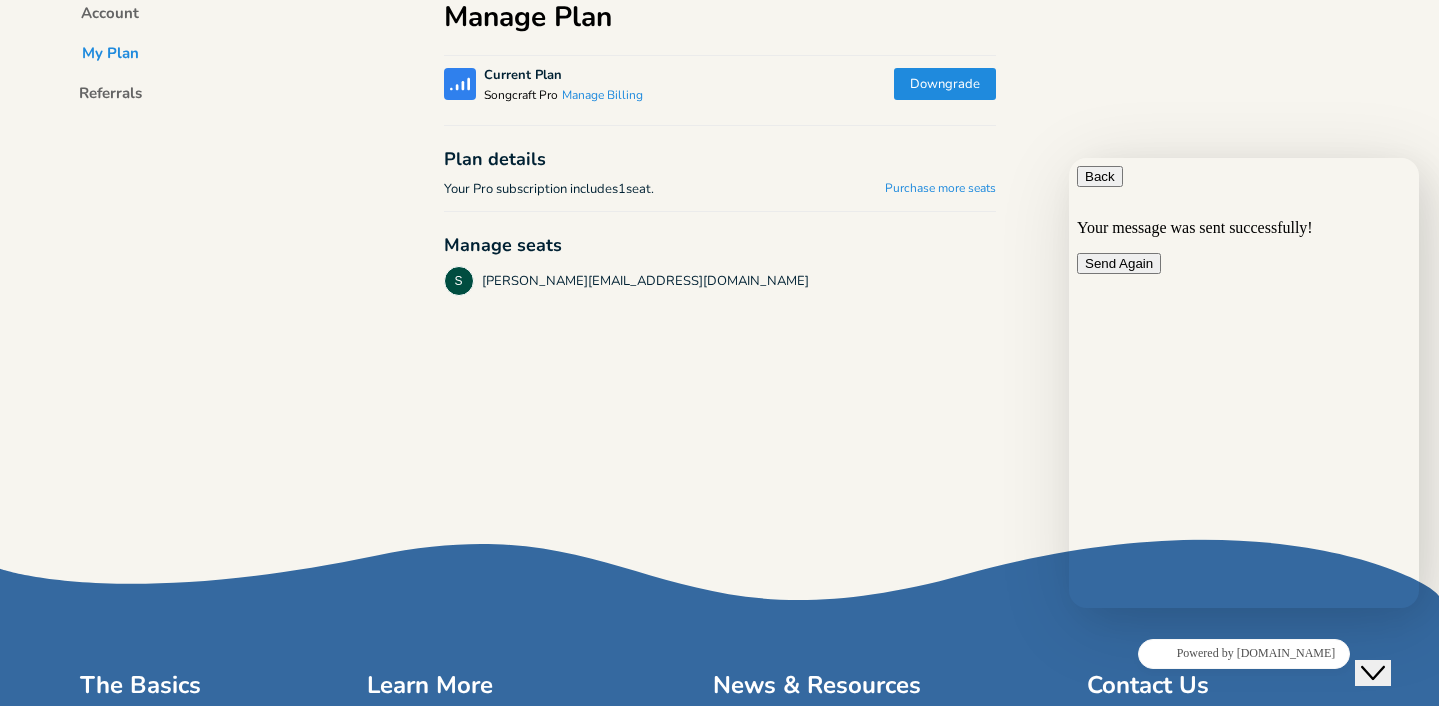 scroll, scrollTop: 133, scrollLeft: 0, axis: vertical 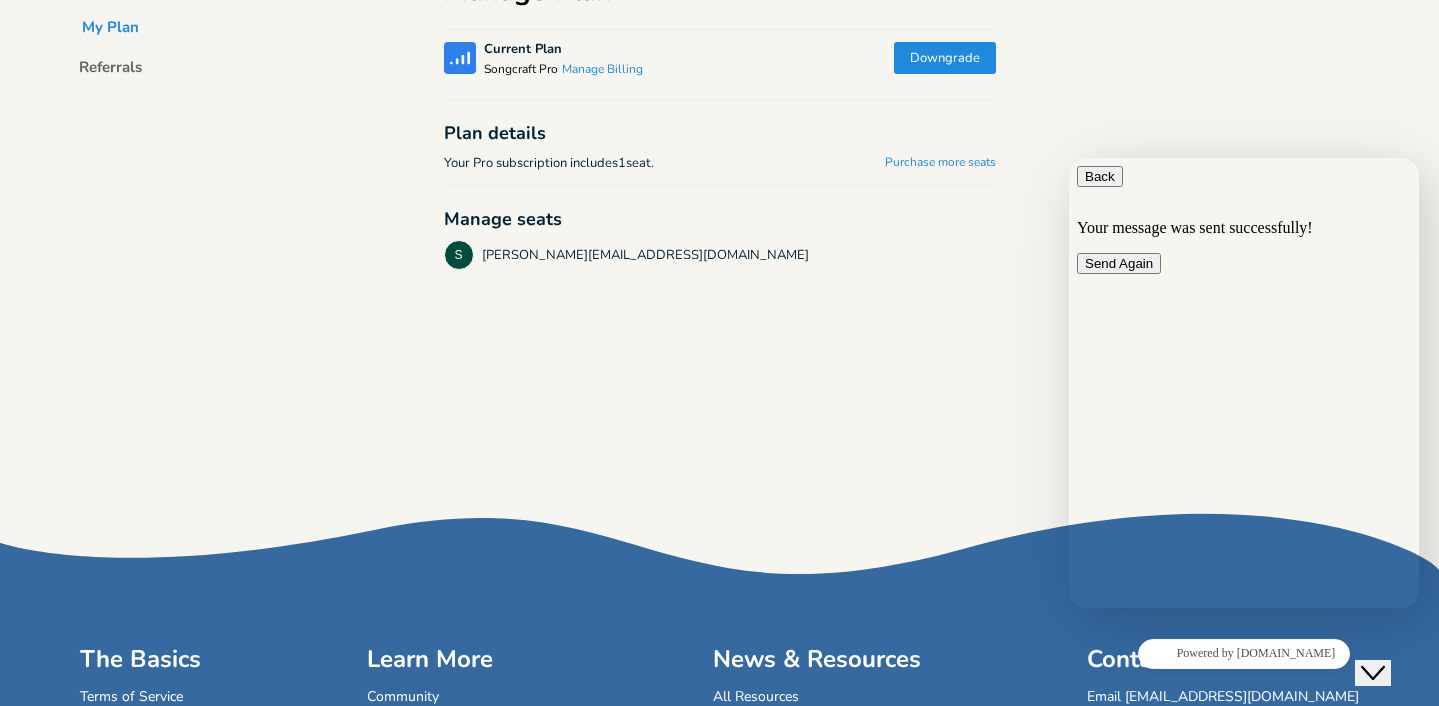 click on "Account My Plan Referrals Manage Plan Songcraft Current Plan Songcraft Pro Manage Billing Downgrade Plan details Your Pro subscription includes  1  seat . Purchase more seats Manage seats S [EMAIL_ADDRESS][DOMAIN_NAME]" at bounding box center [719, 232] 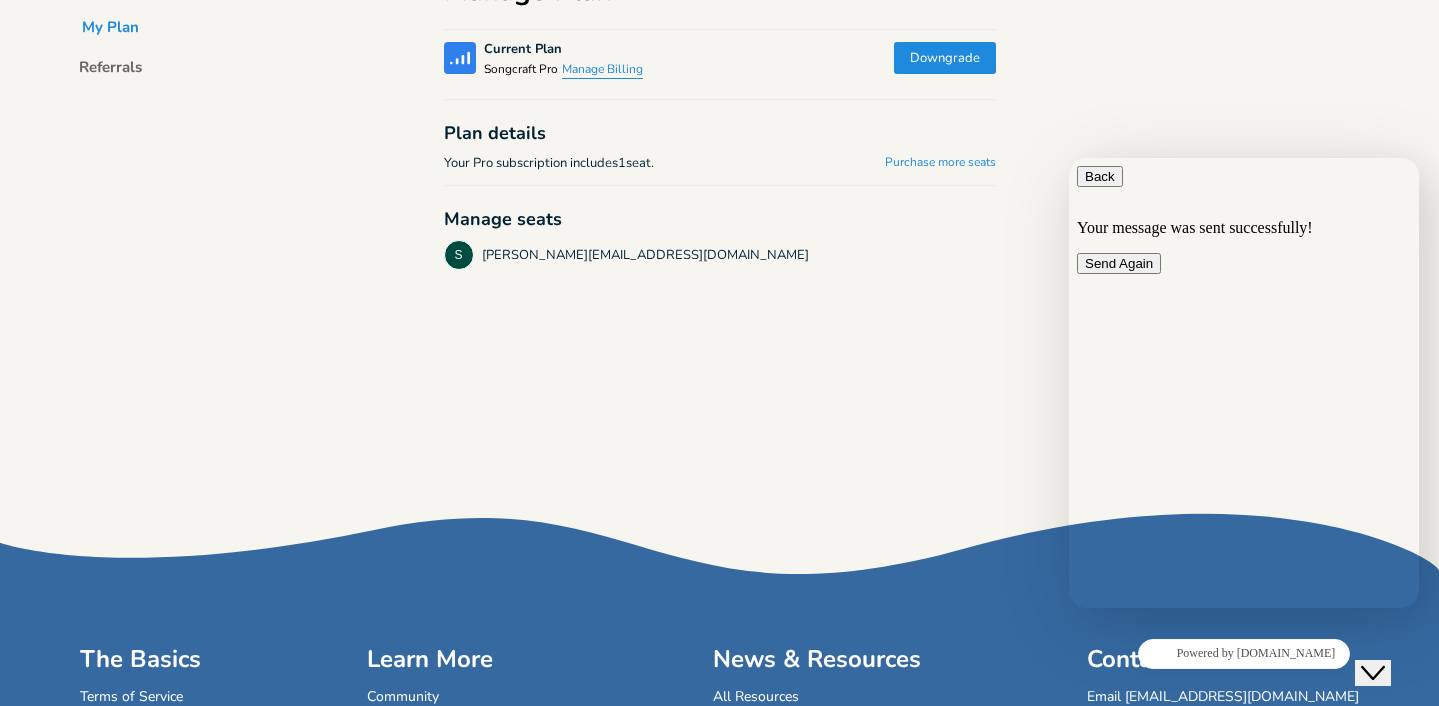 click on "Manage Billing" at bounding box center [602, 70] 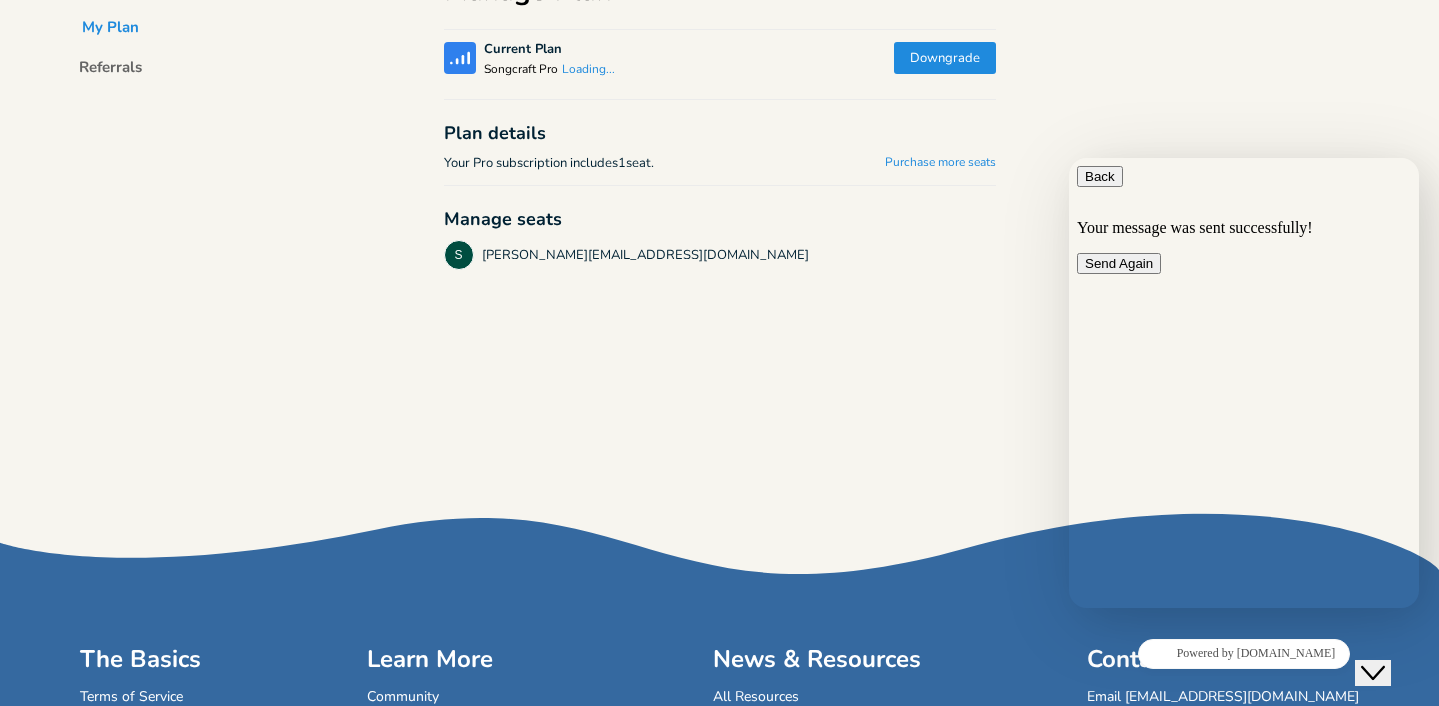 click on "Back" at bounding box center (1100, 176) 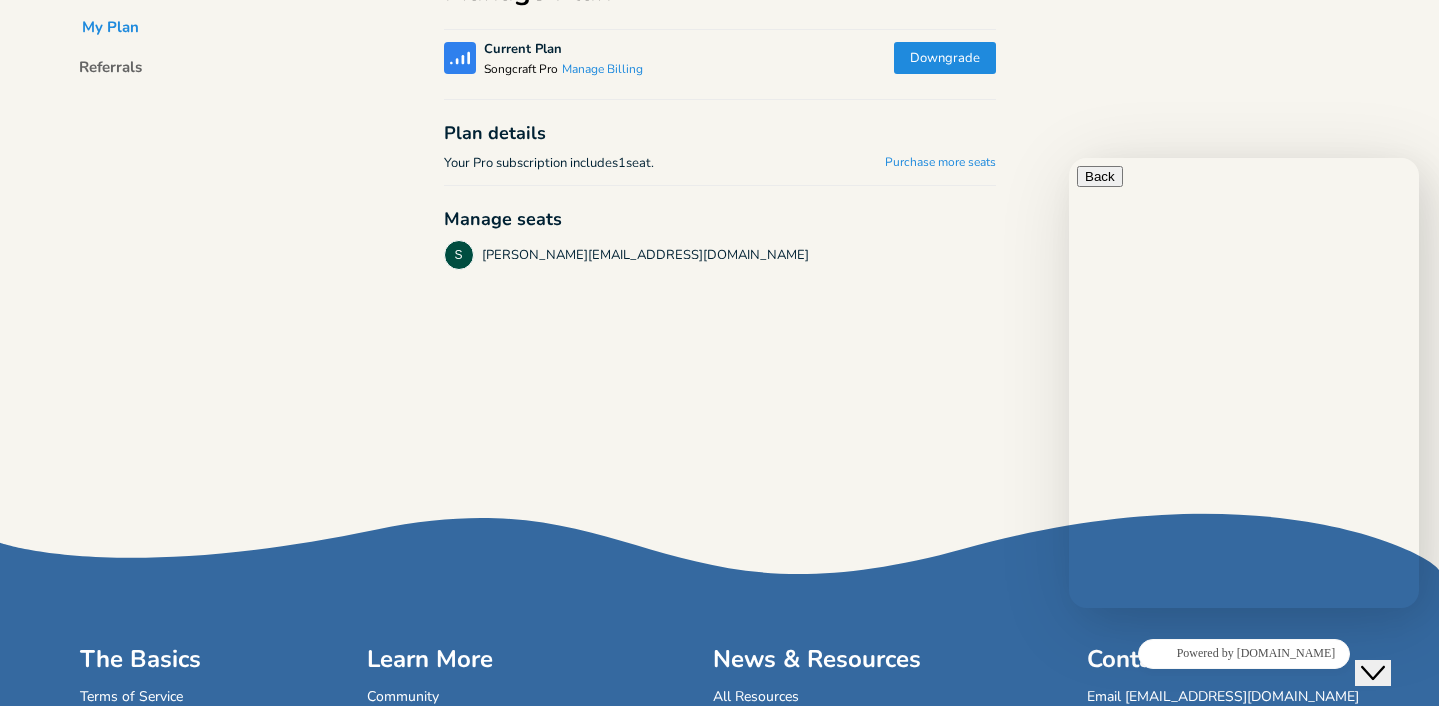 click on "Account My Plan Referrals Manage Plan Songcraft Current Plan Songcraft Pro Manage Billing Downgrade Plan details Your Pro subscription includes  1  seat . Purchase more seats Manage seats S [EMAIL_ADDRESS][DOMAIN_NAME]" at bounding box center [719, 232] 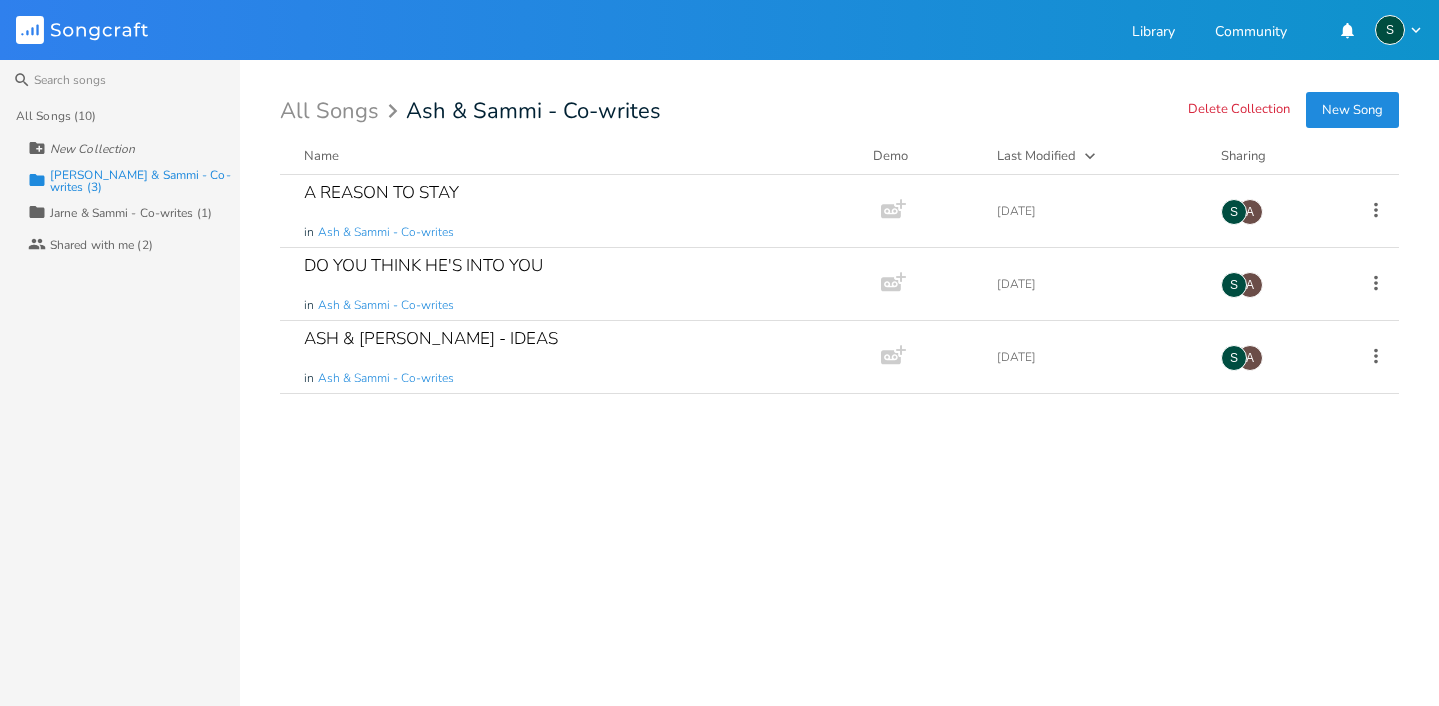 scroll, scrollTop: 0, scrollLeft: 0, axis: both 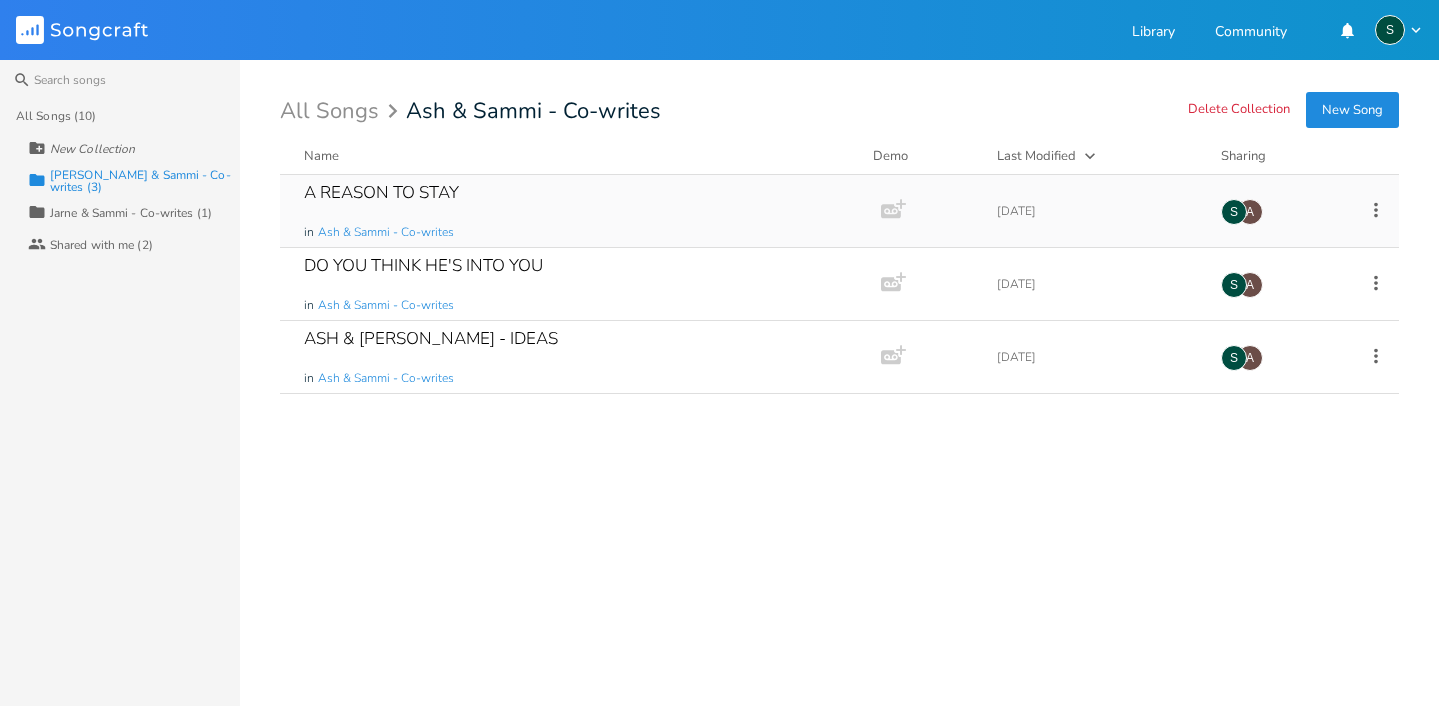 click on "A REASON TO STAY" at bounding box center [381, 192] 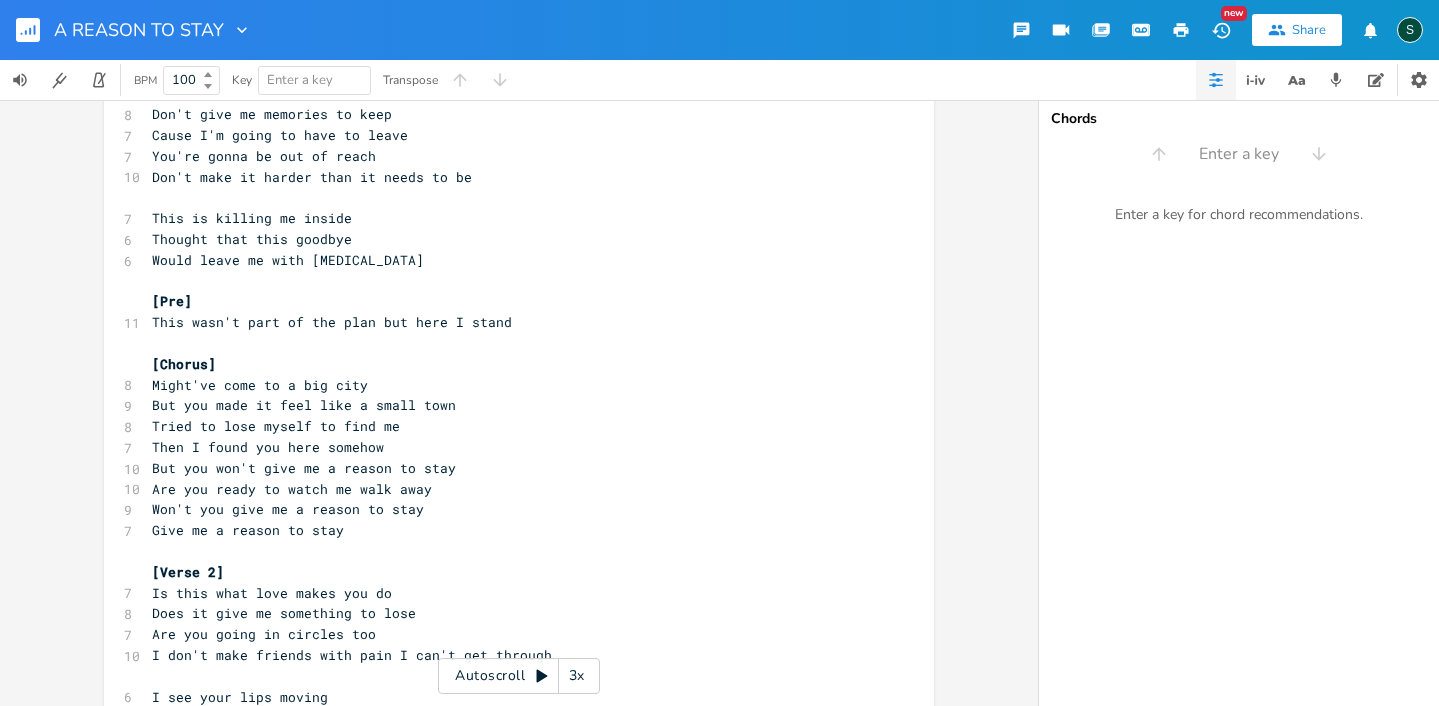 scroll, scrollTop: 6, scrollLeft: 0, axis: vertical 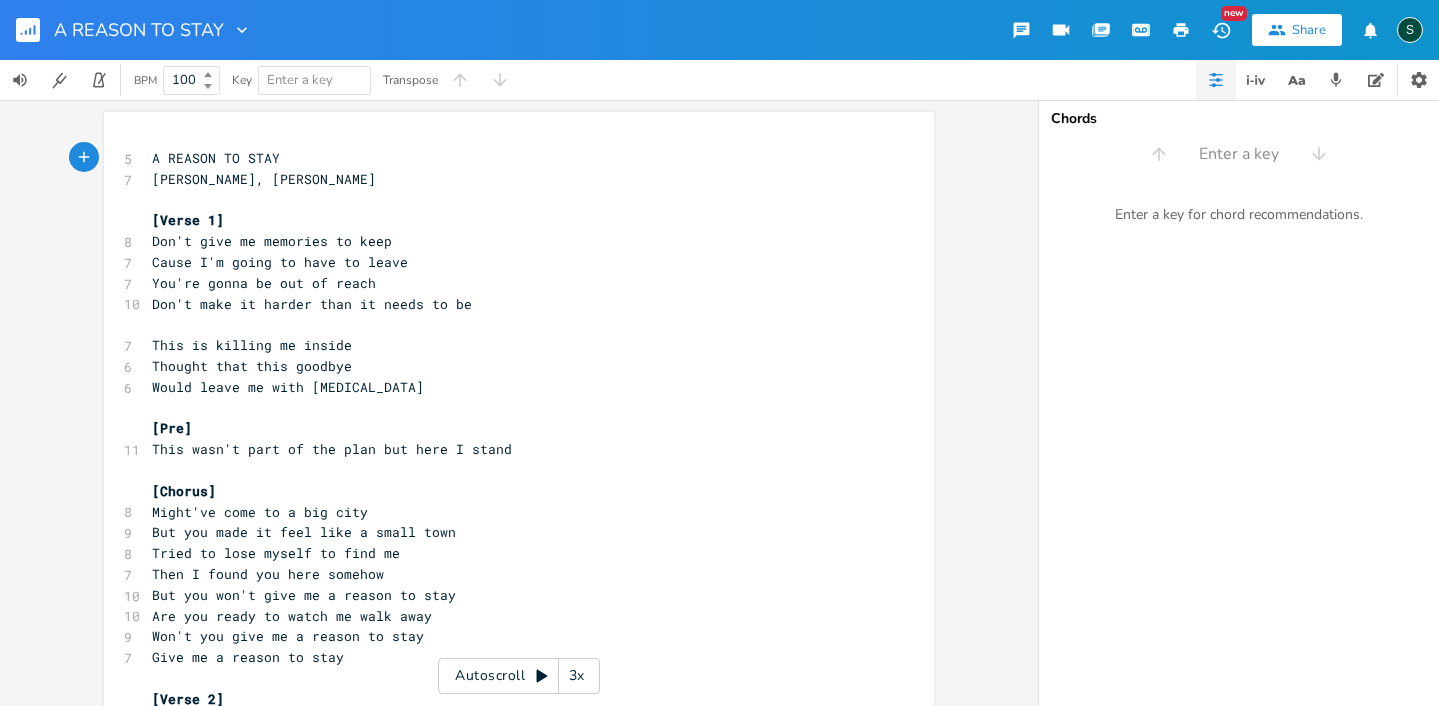 click 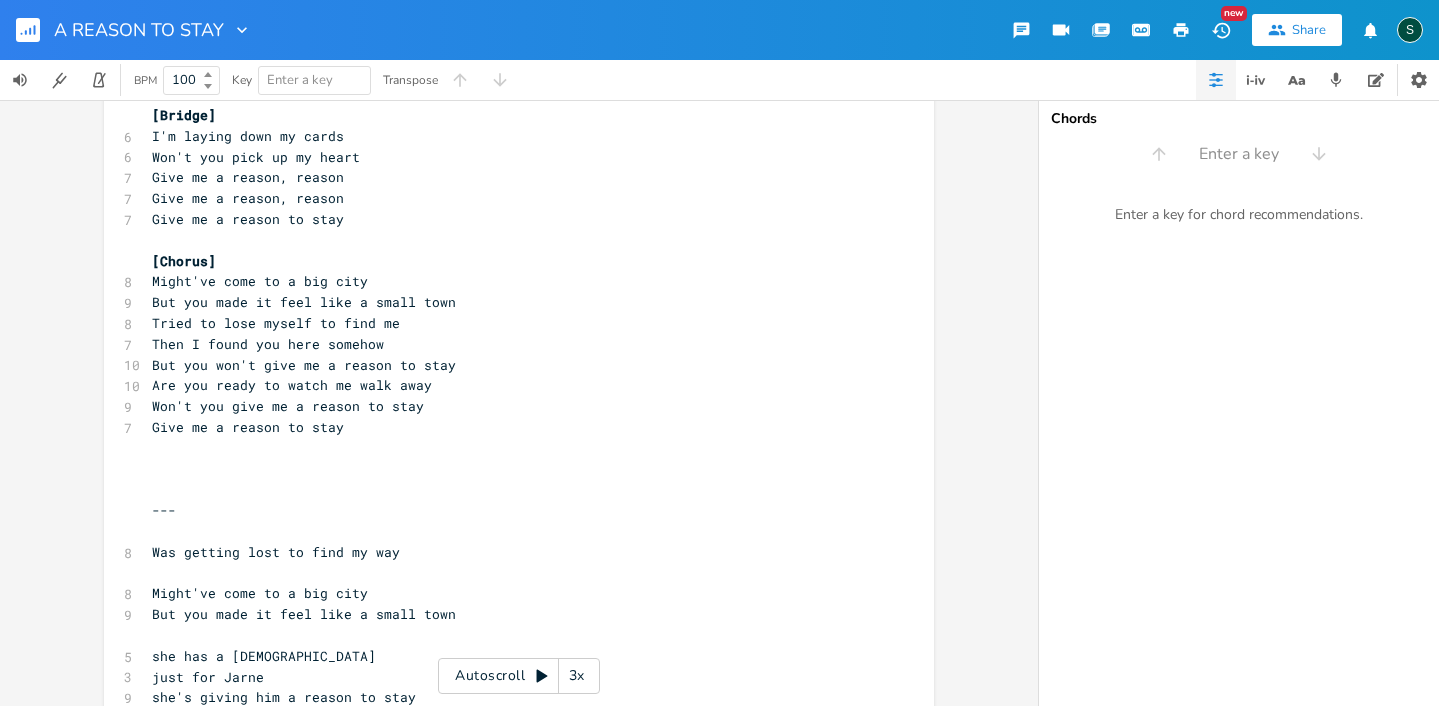 scroll, scrollTop: 0, scrollLeft: 0, axis: both 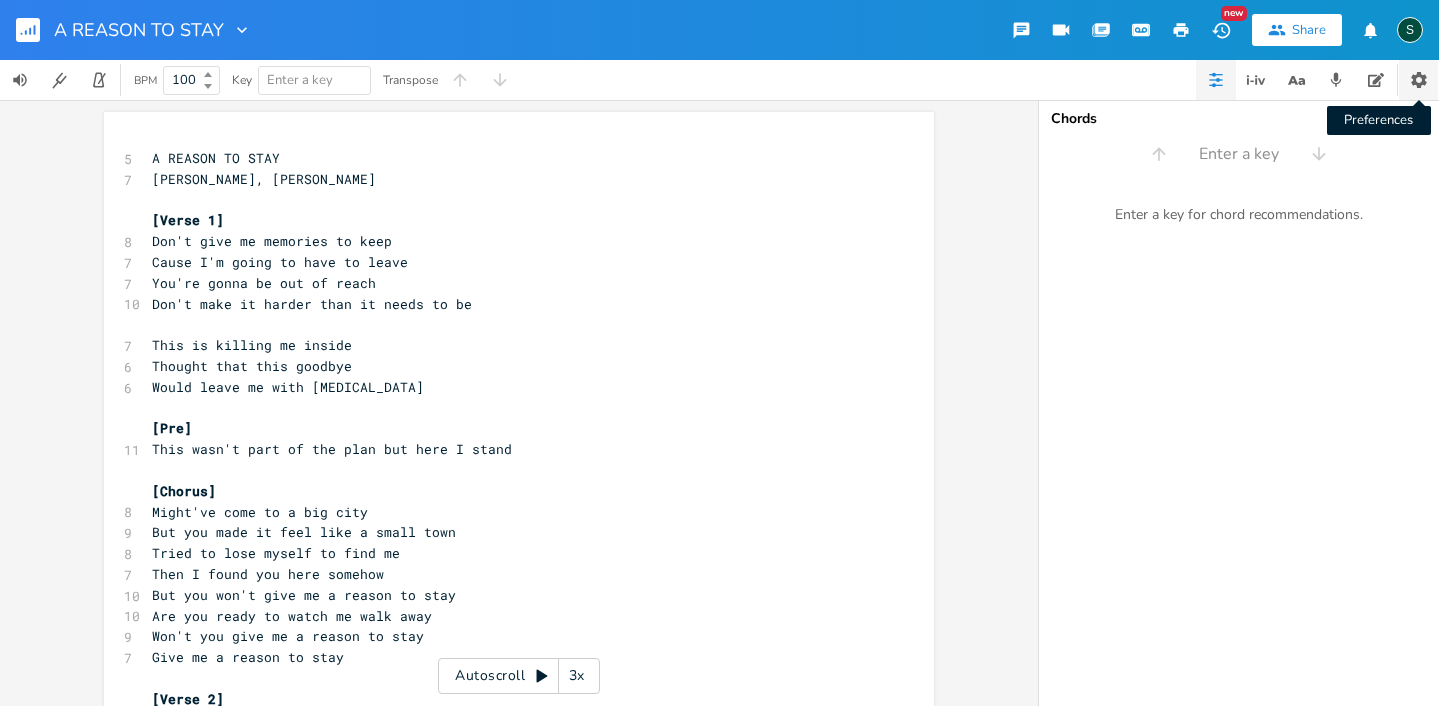 click 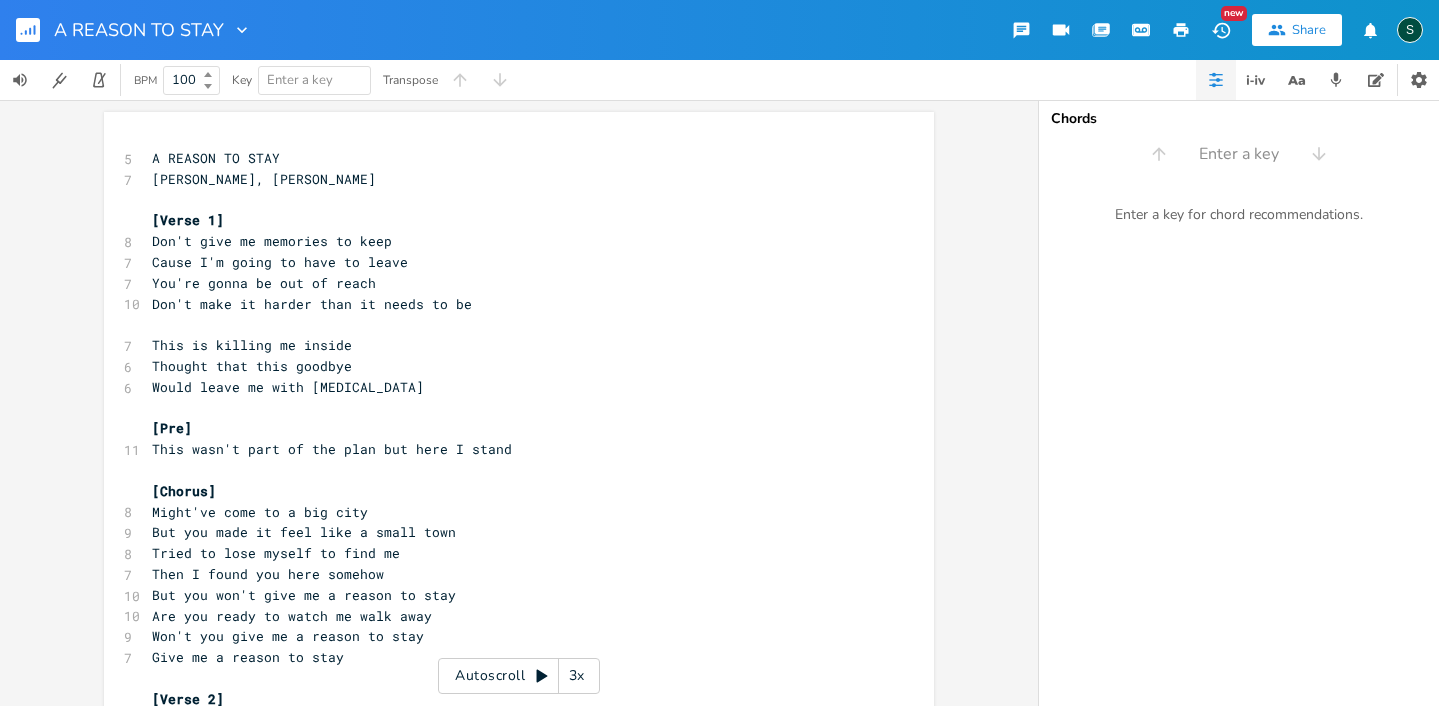 click on "Share" at bounding box center (1309, 30) 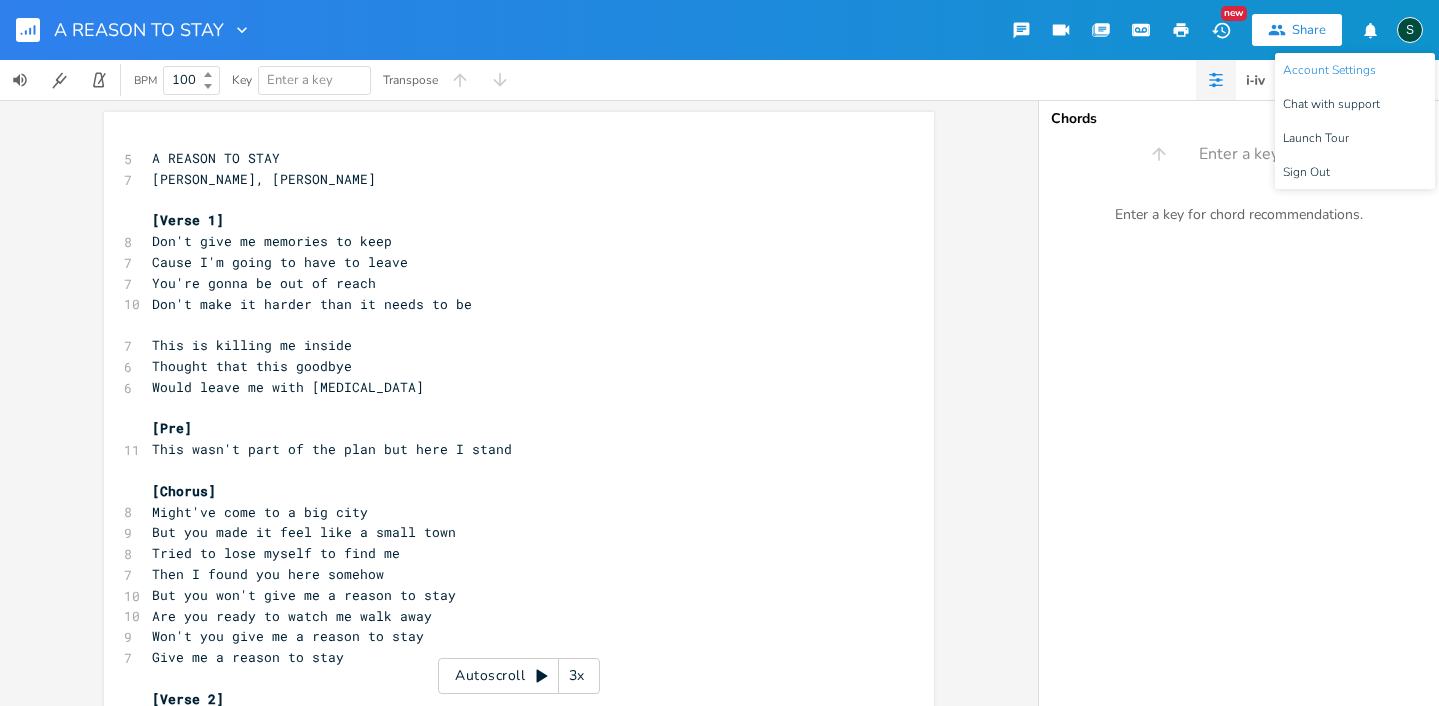 click on "Account Settings" at bounding box center [1329, 70] 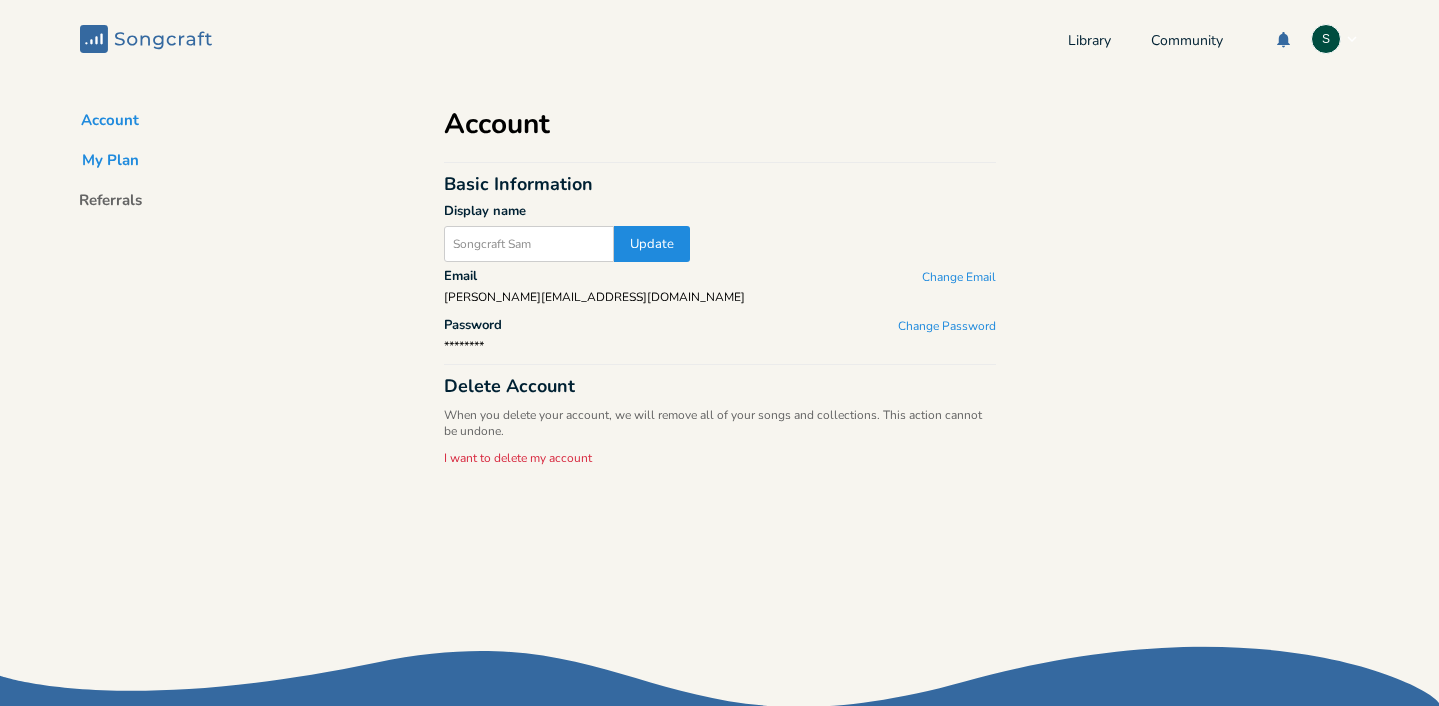 click on "My Plan" at bounding box center [110, 164] 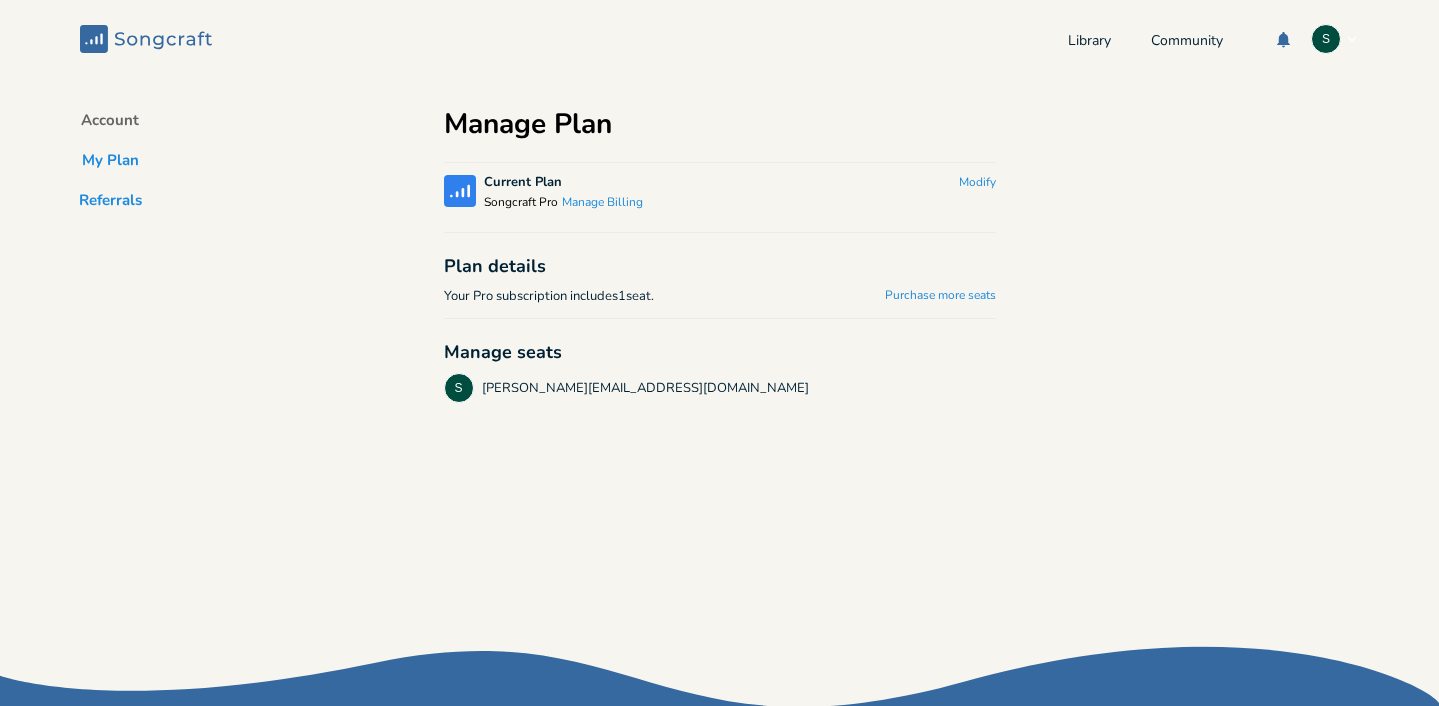 click on "Referrals" at bounding box center [110, 204] 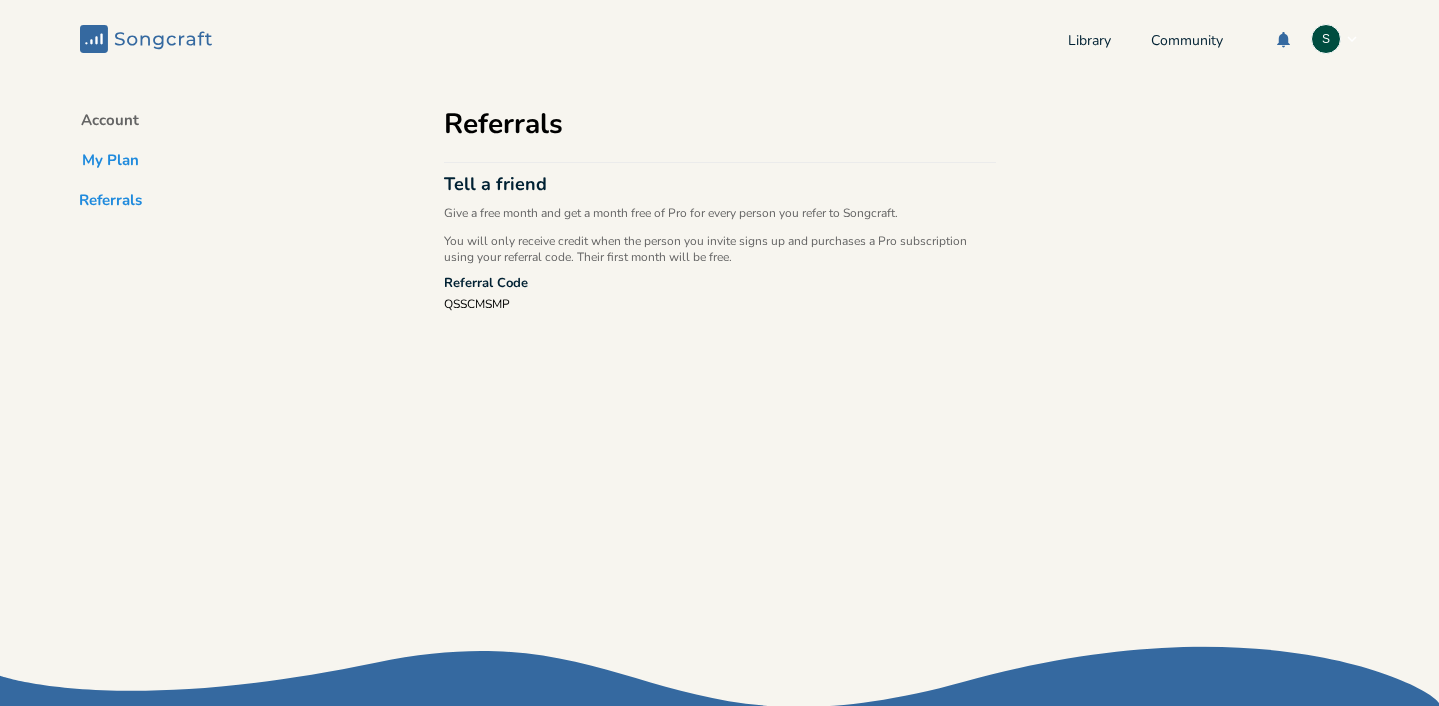 click on "My Plan" at bounding box center (110, 164) 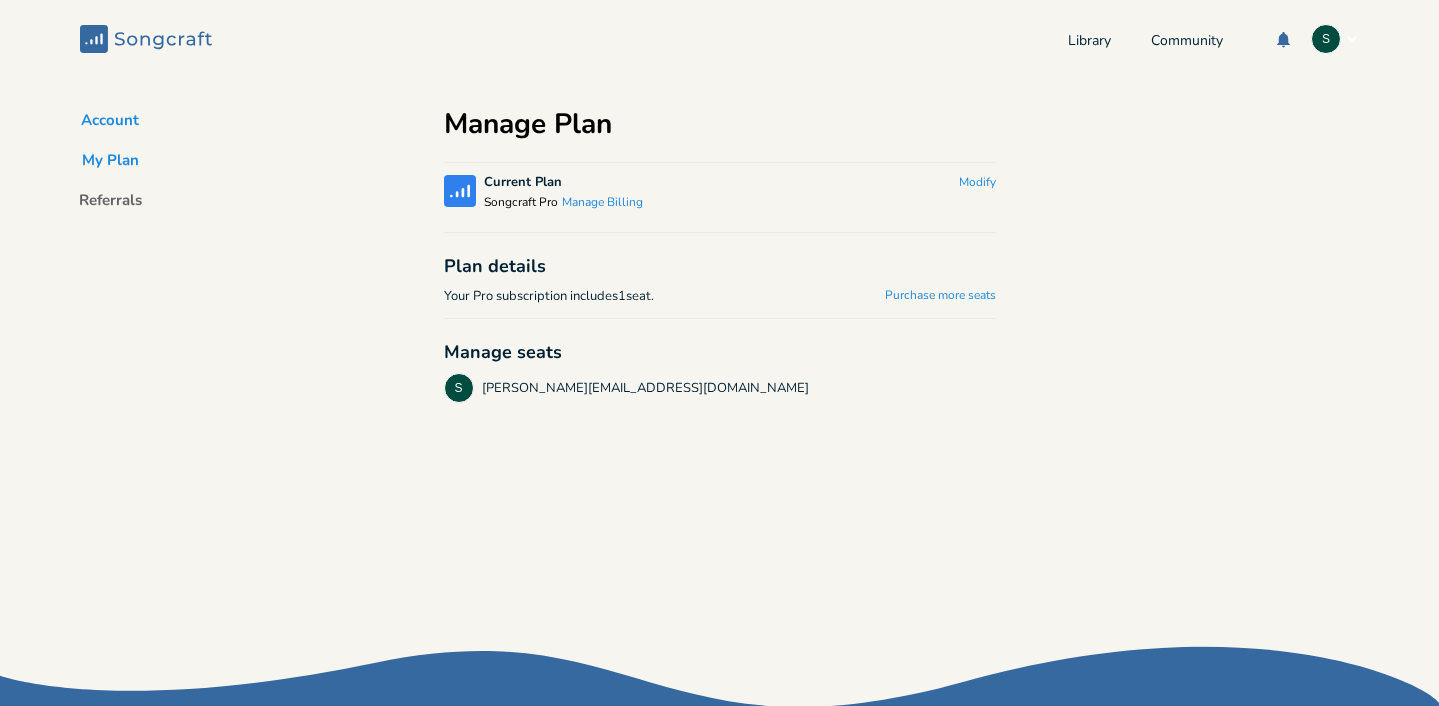 click on "Account" at bounding box center [110, 124] 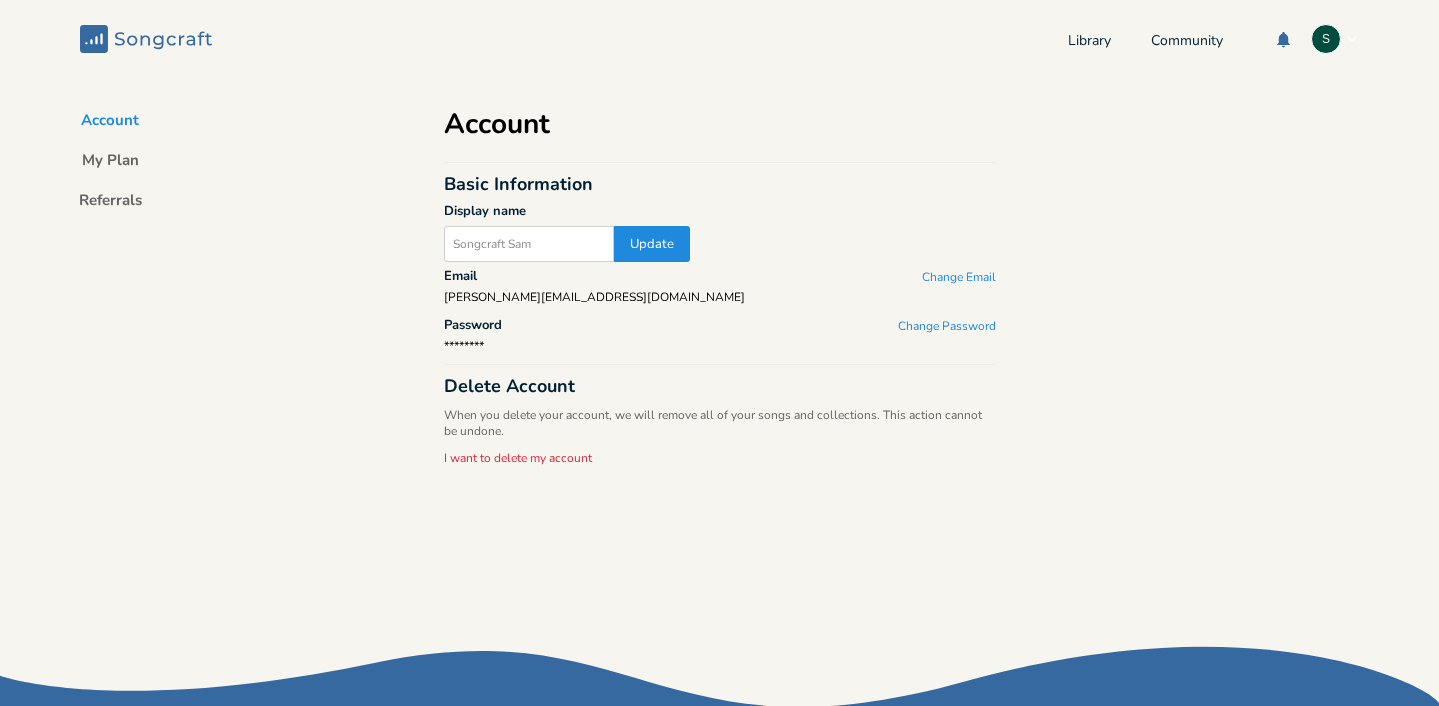 click on "Library Community S" at bounding box center (1213, 39) 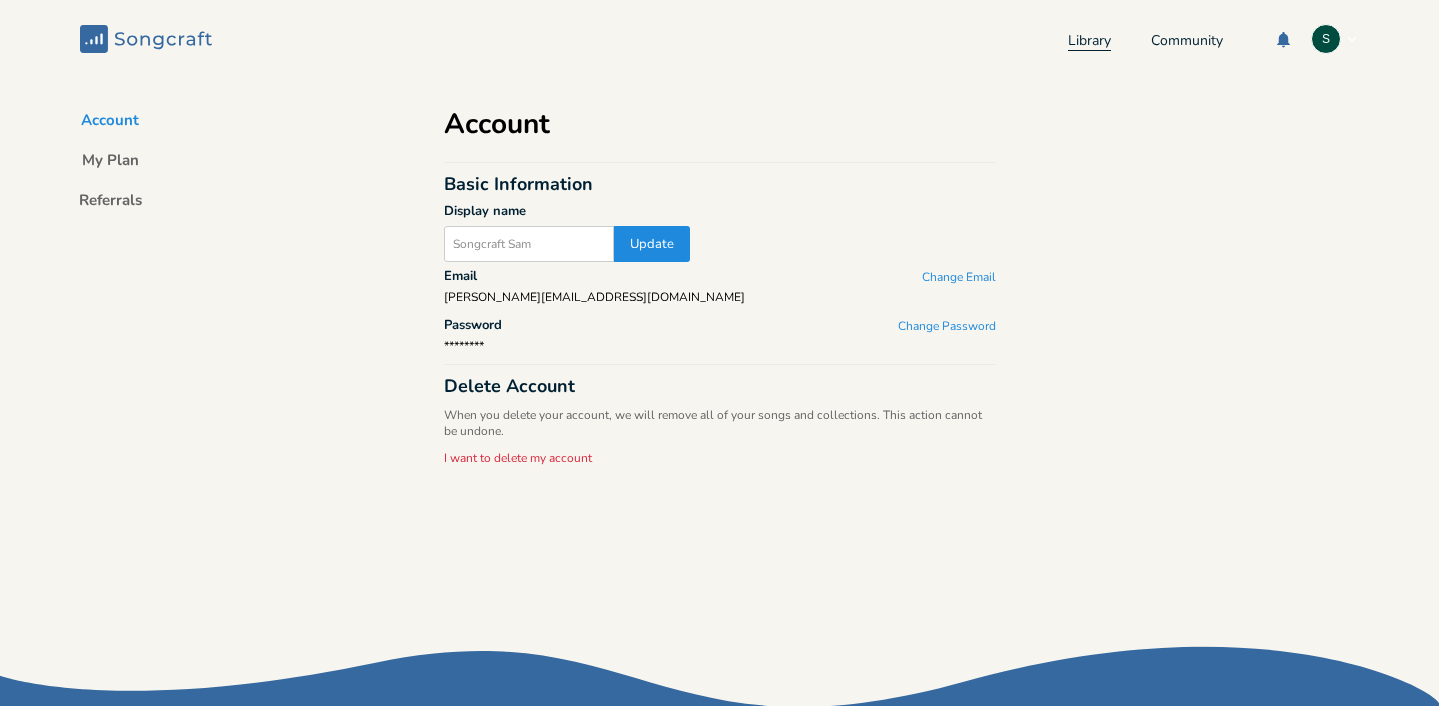 click on "Library" at bounding box center [1089, 42] 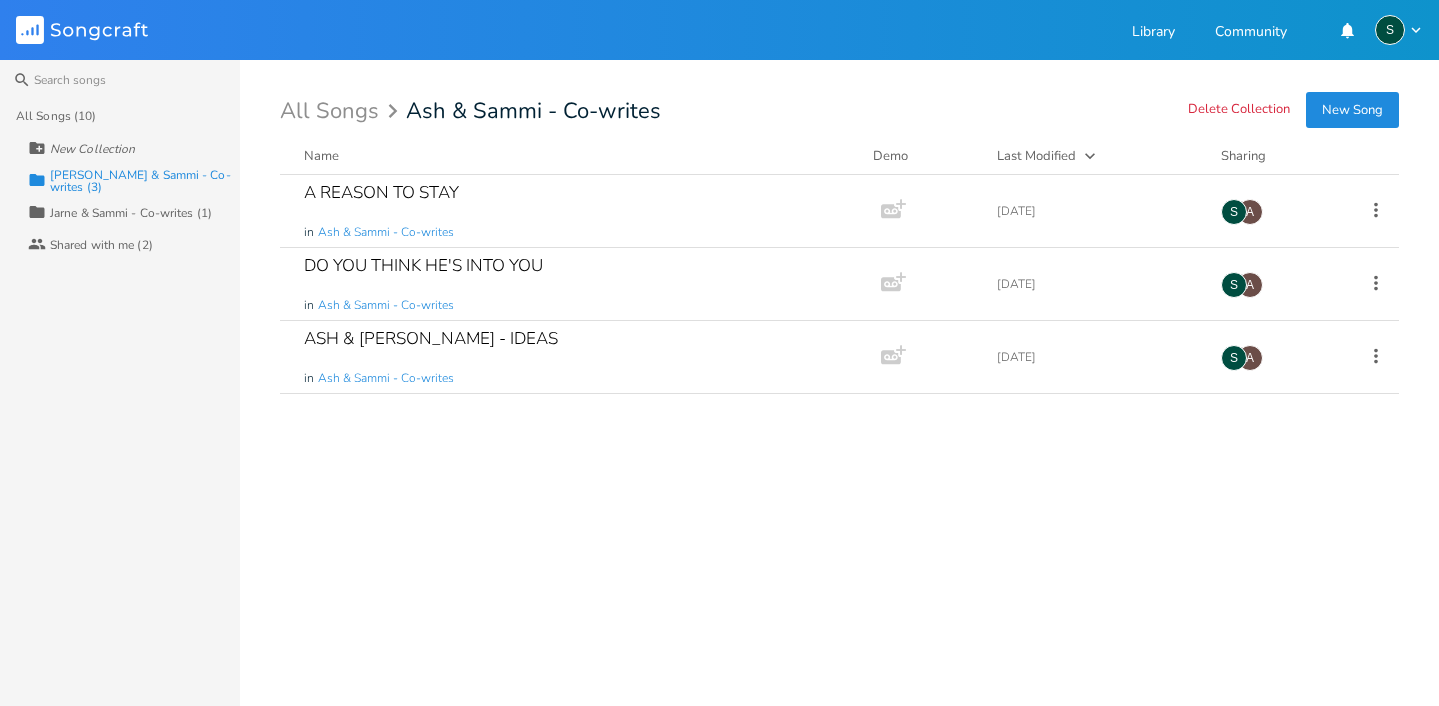 click on "New Collection" at bounding box center [92, 149] 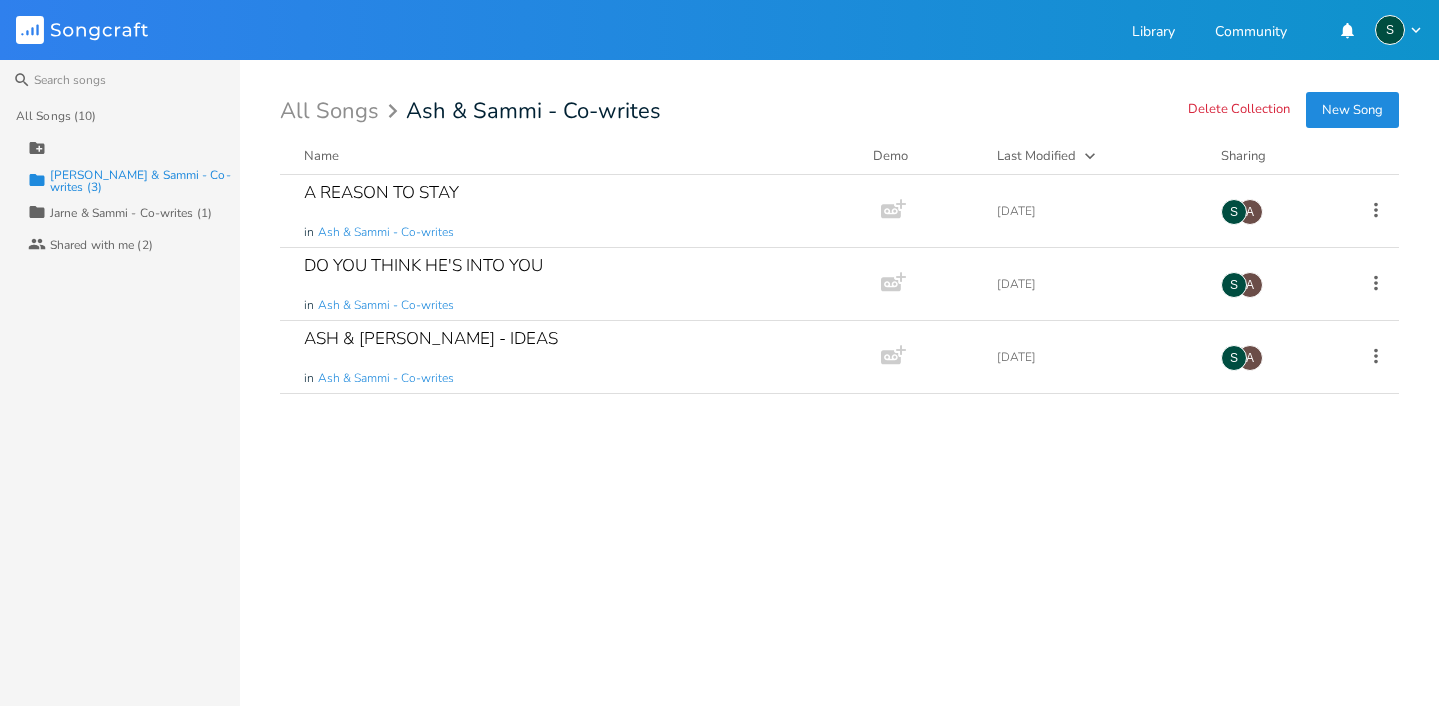 click on "All Songs (10)" at bounding box center (128, 116) 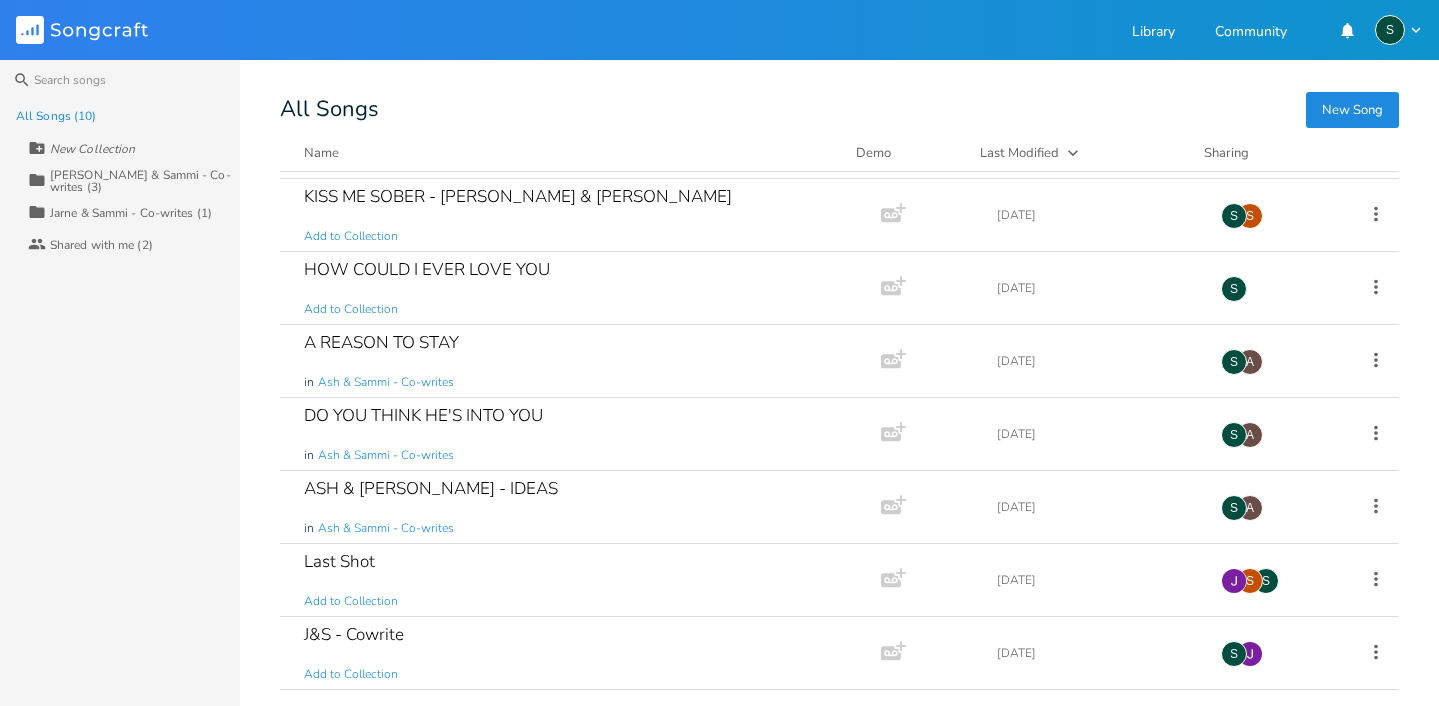scroll, scrollTop: 0, scrollLeft: 0, axis: both 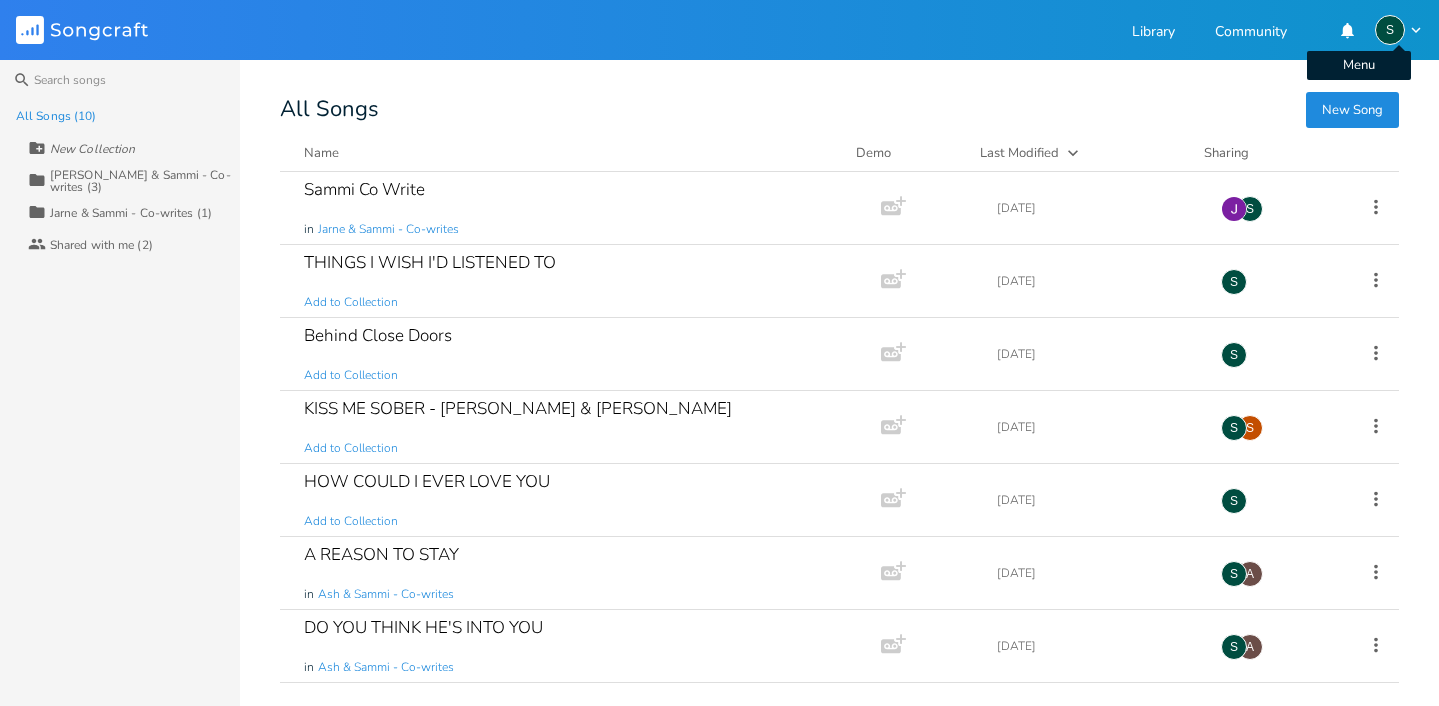click 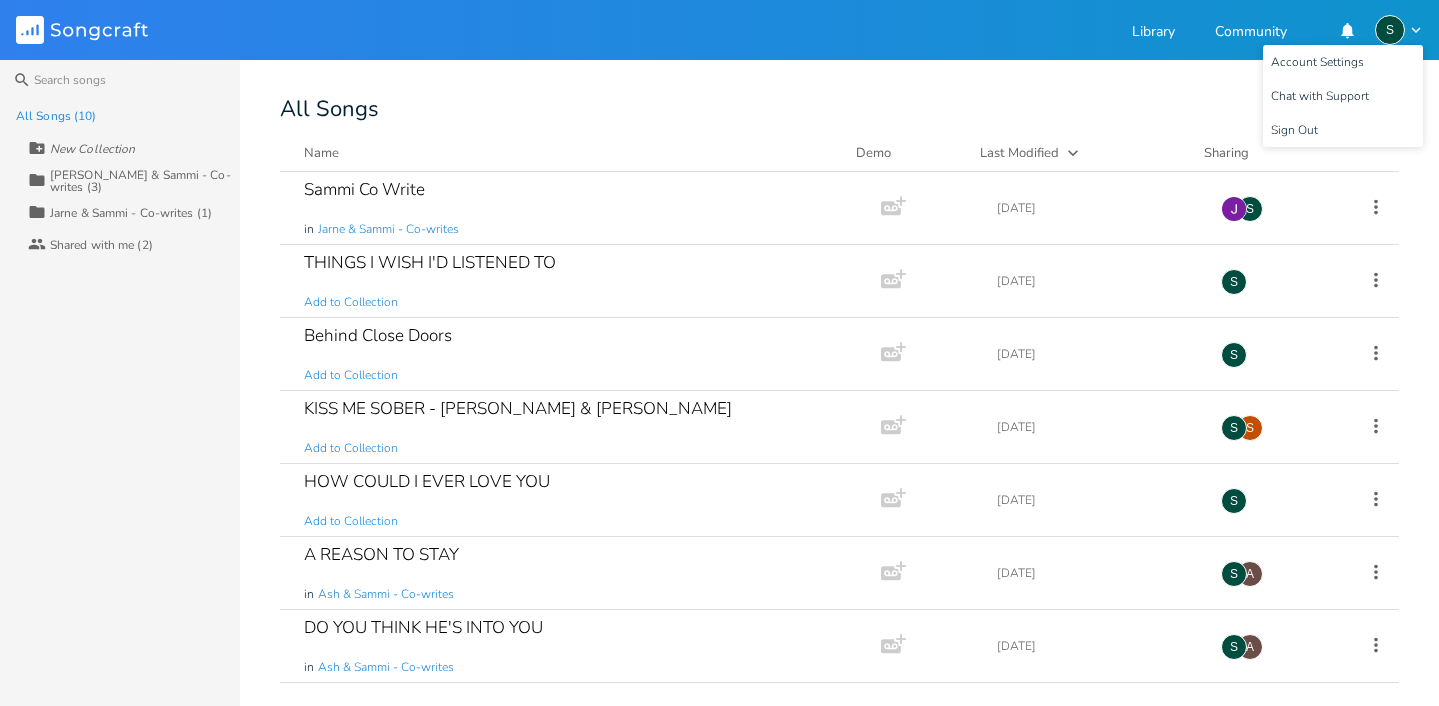 click on "Search All Songs (10) New Collection Collection Ash & Sammi - Co-writes (3) Collection Jarne & Sammi - Co-writes (1) Collaborators Shared with me (2) New Song All Songs Name Demo Last Modified Sharing Sammi Co Write  in Jarne & Sammi - Co-writes Add Demo 2 years ago S THINGS I WISH I'D LISTENED TO Add to Collection Add Demo 2 years ago S Behind Close Doors Add to Collection Add Demo 2 years ago S KISS ME SOBER - Sammi & Sue Add to Collection Add Demo 3 years ago S S HOW COULD I EVER LOVE YOU Add to Collection Add Demo 3 years ago S A REASON TO STAY in Ash & Sammi - Co-writes Add Demo 3 years ago A S DO YOU THINK HE'S INTO YOU in Ash & Sammi - Co-writes Add Demo 3 years ago A S ASH & SAMMI - IDEAS in Ash & Sammi - Co-writes Add Demo 3 years ago A S Last Shot Add to Collection Add Demo 3 years ago S S J&S - Cowrite Add to Collection Add Demo 3 years ago S" at bounding box center (719, 383) 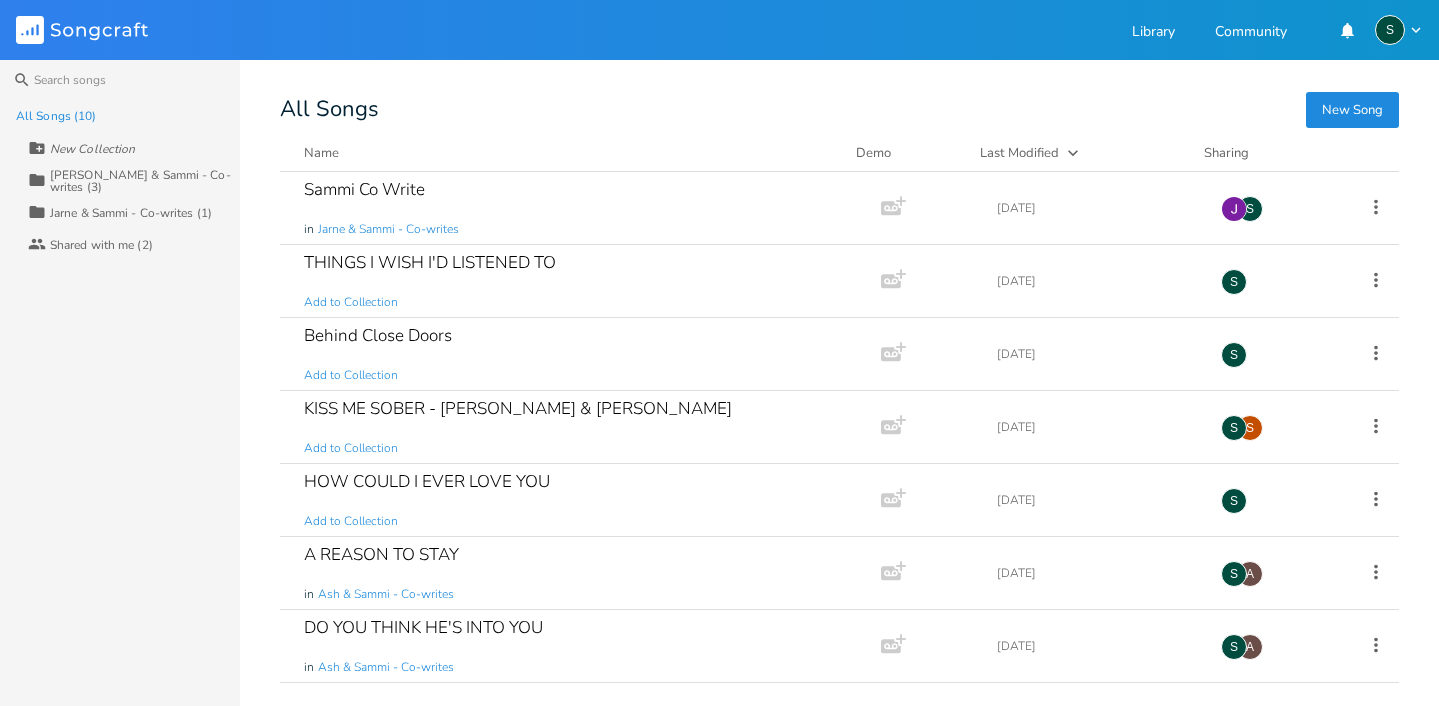 scroll, scrollTop: 212, scrollLeft: 0, axis: vertical 